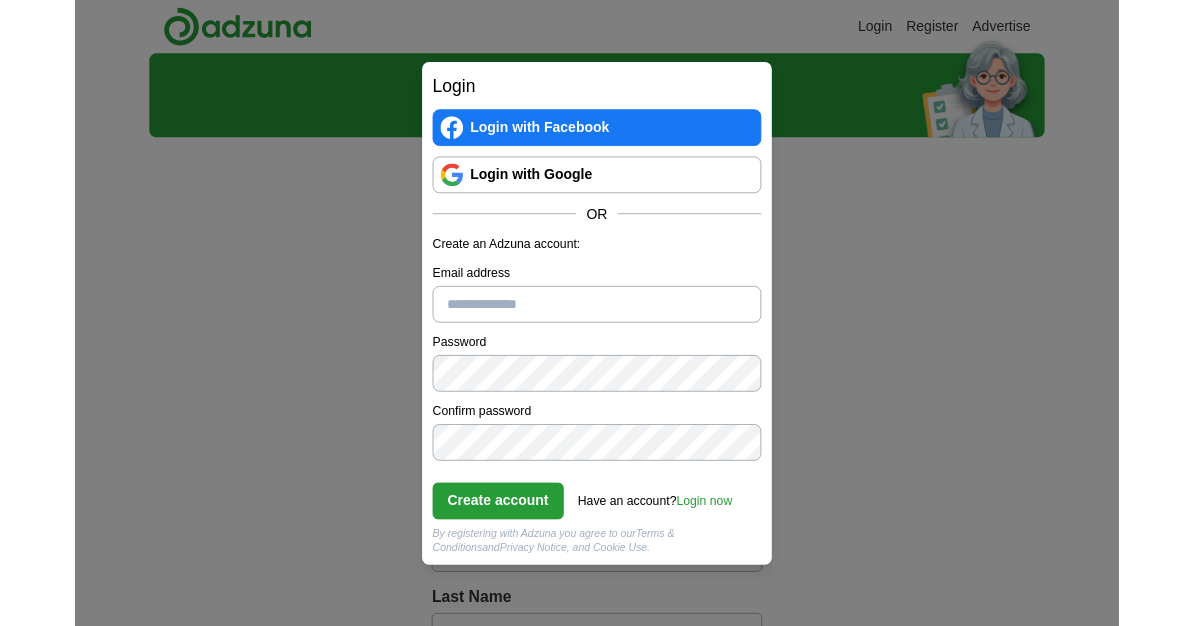 scroll, scrollTop: 0, scrollLeft: 0, axis: both 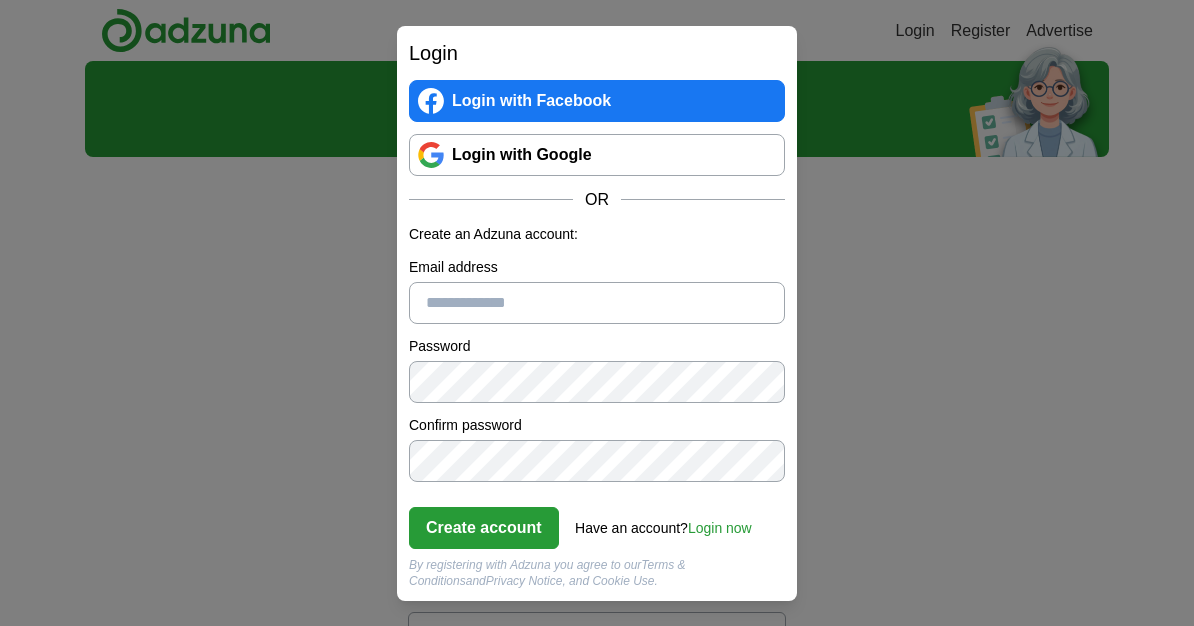 click on "Email address" at bounding box center (597, 303) 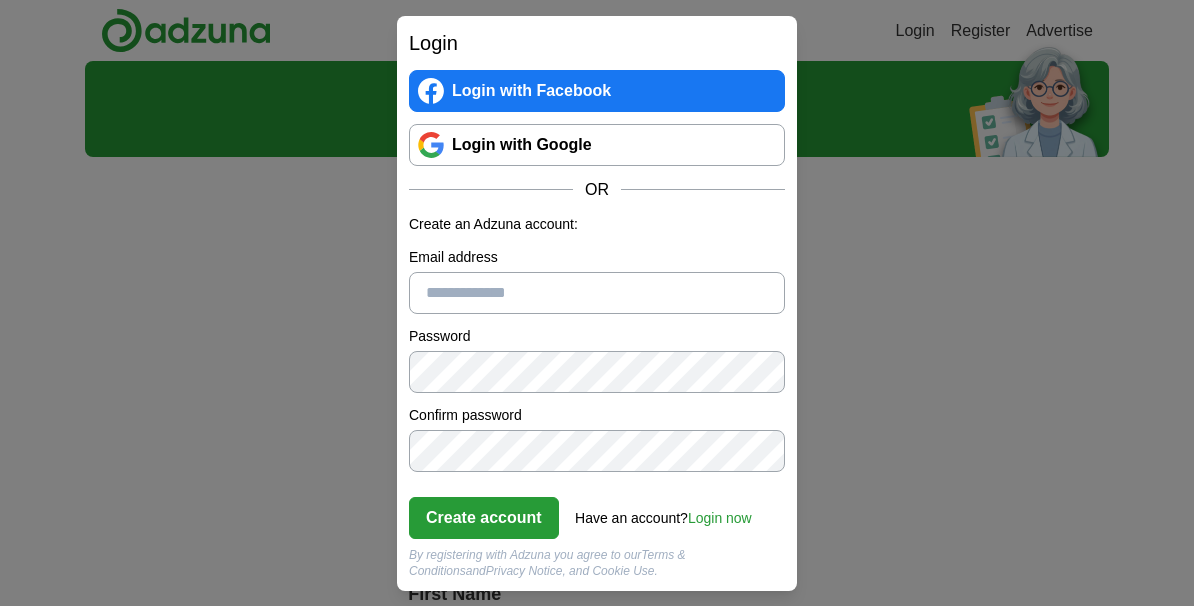 type on "**********" 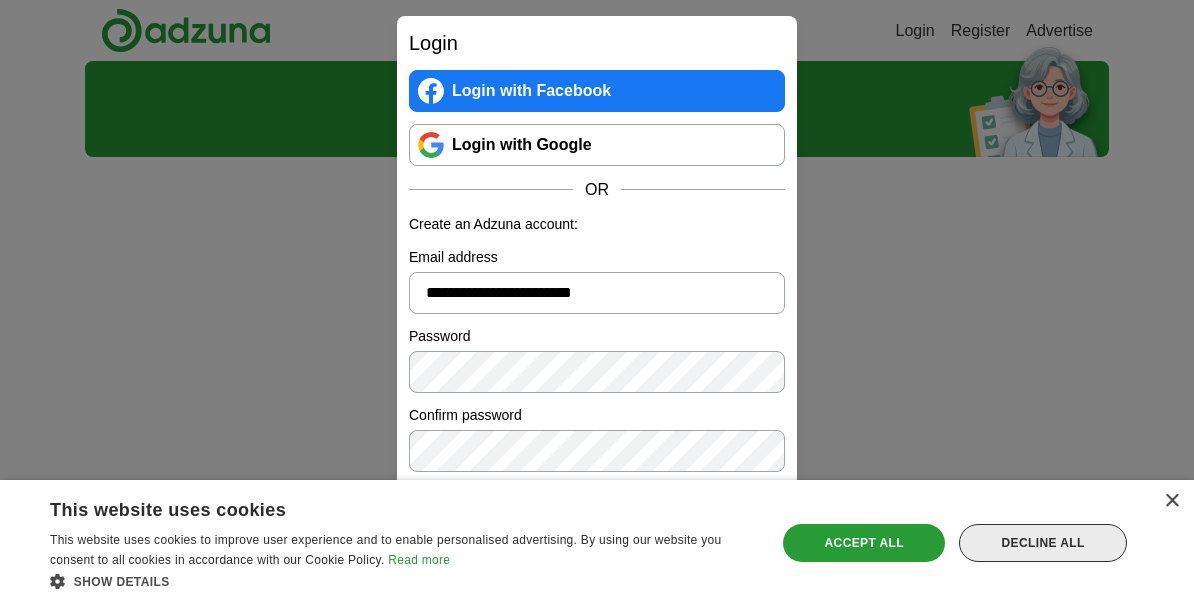 click on "Decline all" at bounding box center (1043, 543) 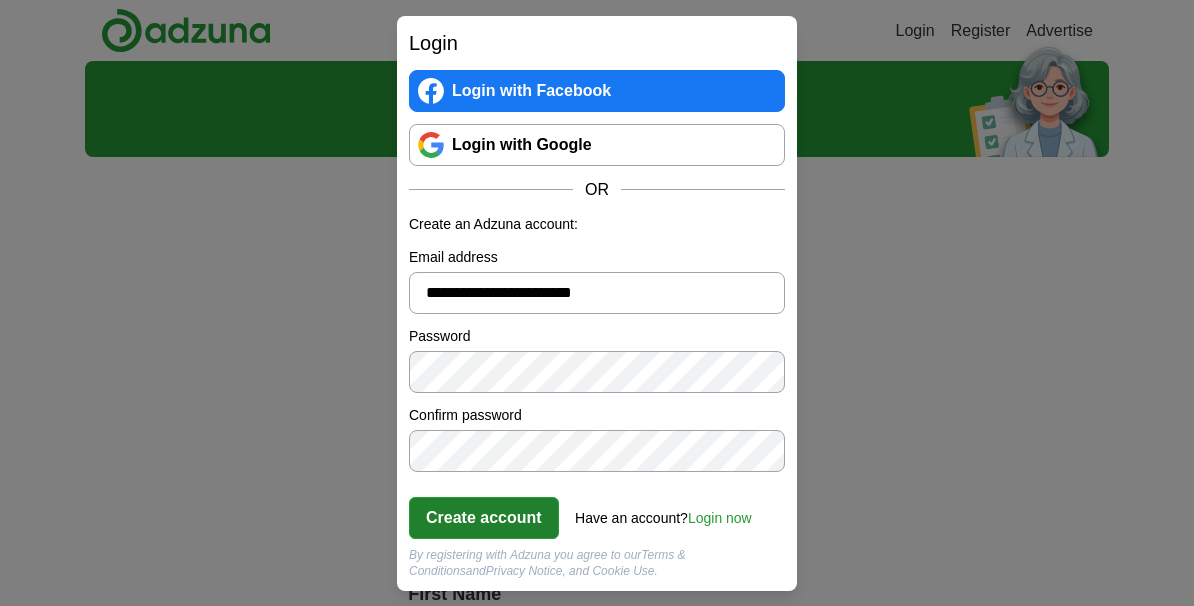 click on "Create account" at bounding box center [484, 518] 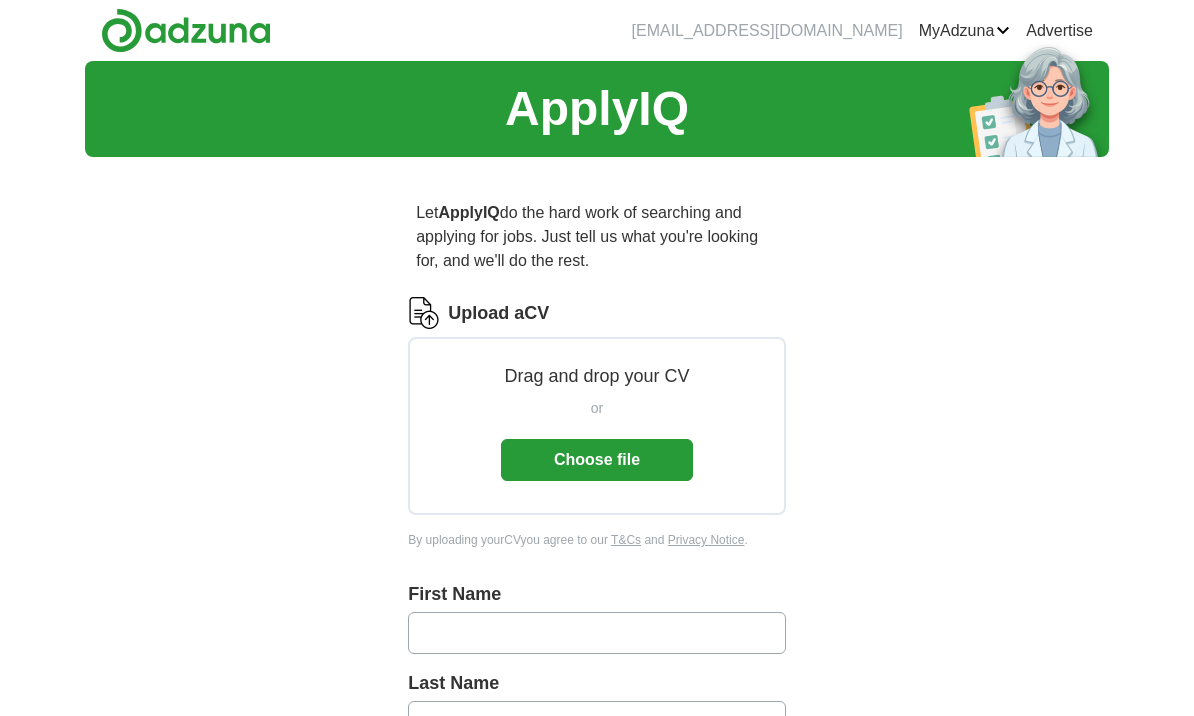 scroll, scrollTop: 0, scrollLeft: 0, axis: both 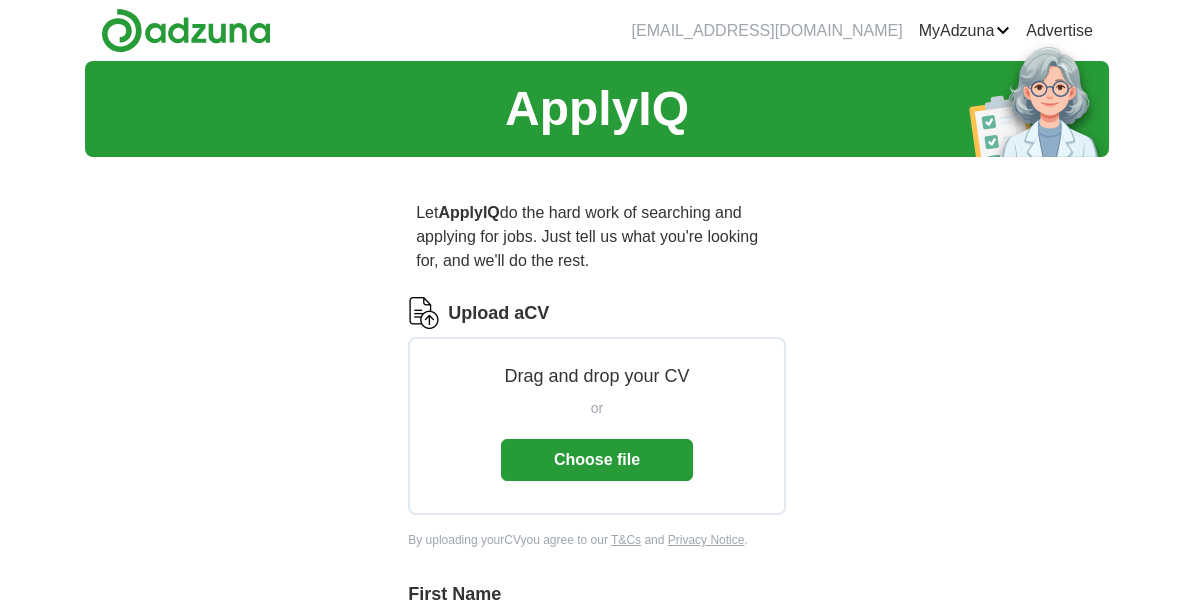click on "Drag and drop your CV or Choose file" at bounding box center (597, 426) 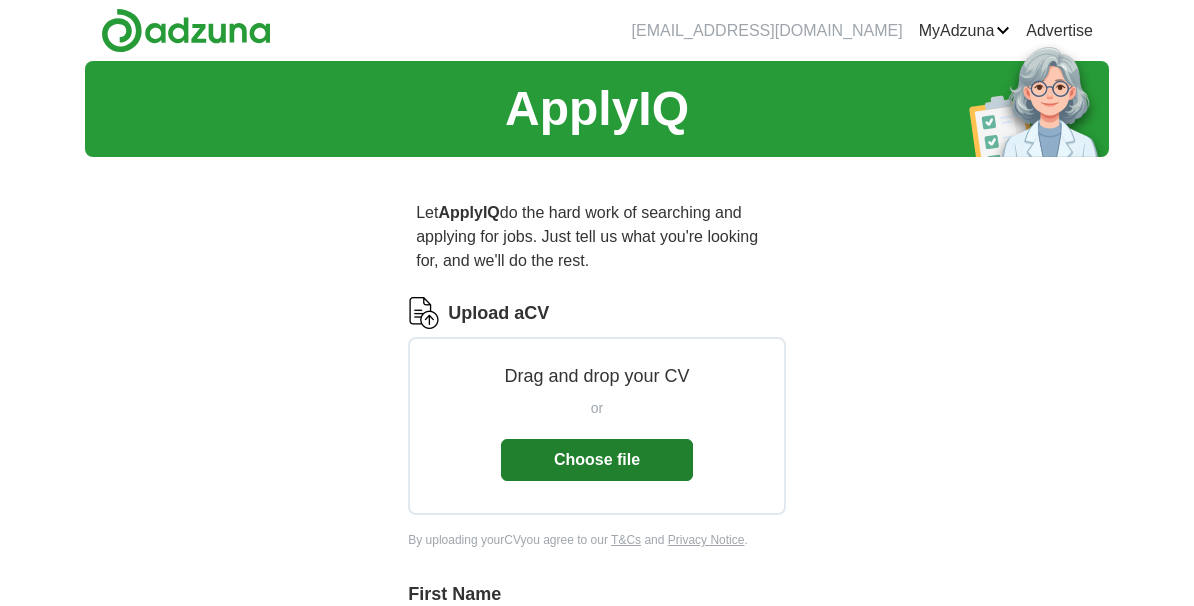 click on "Choose file" at bounding box center (597, 460) 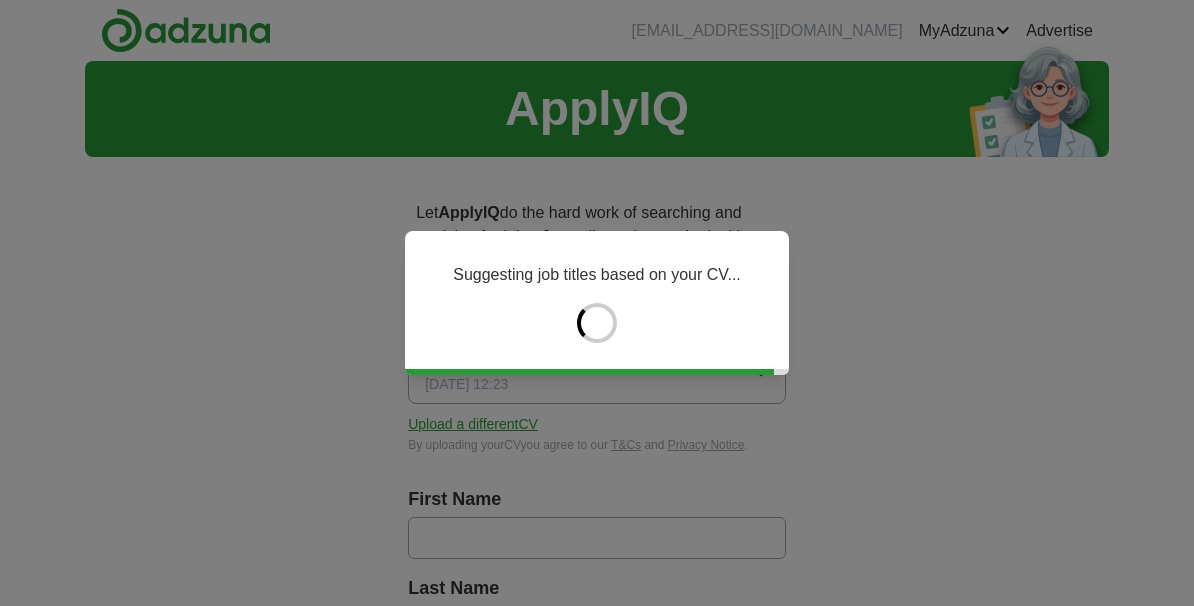 type on "******" 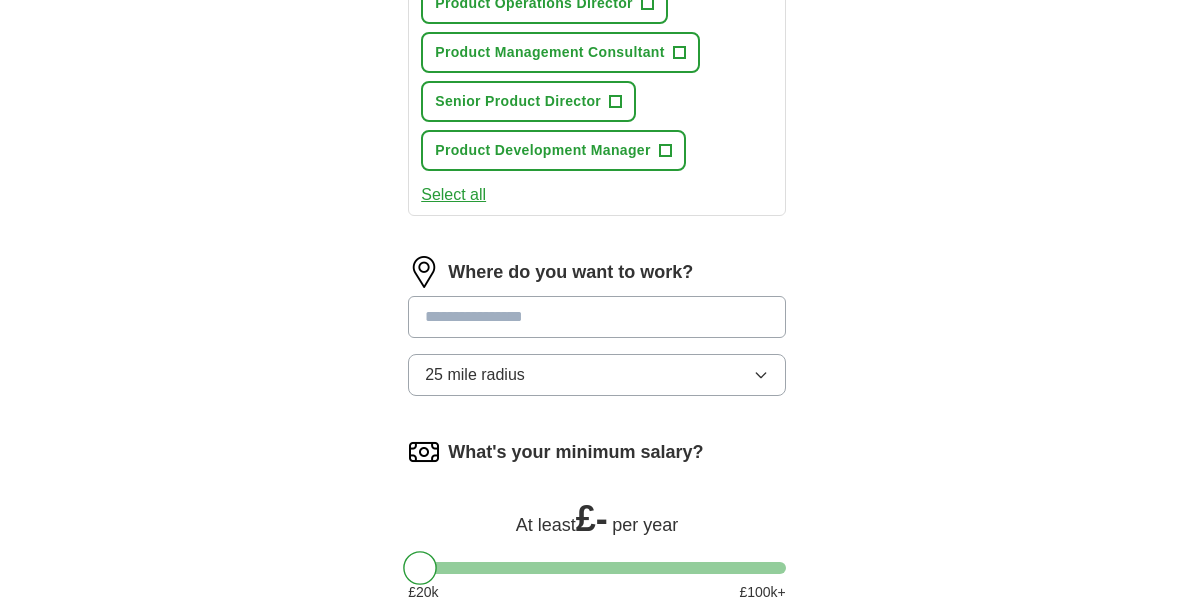 scroll, scrollTop: 1092, scrollLeft: 0, axis: vertical 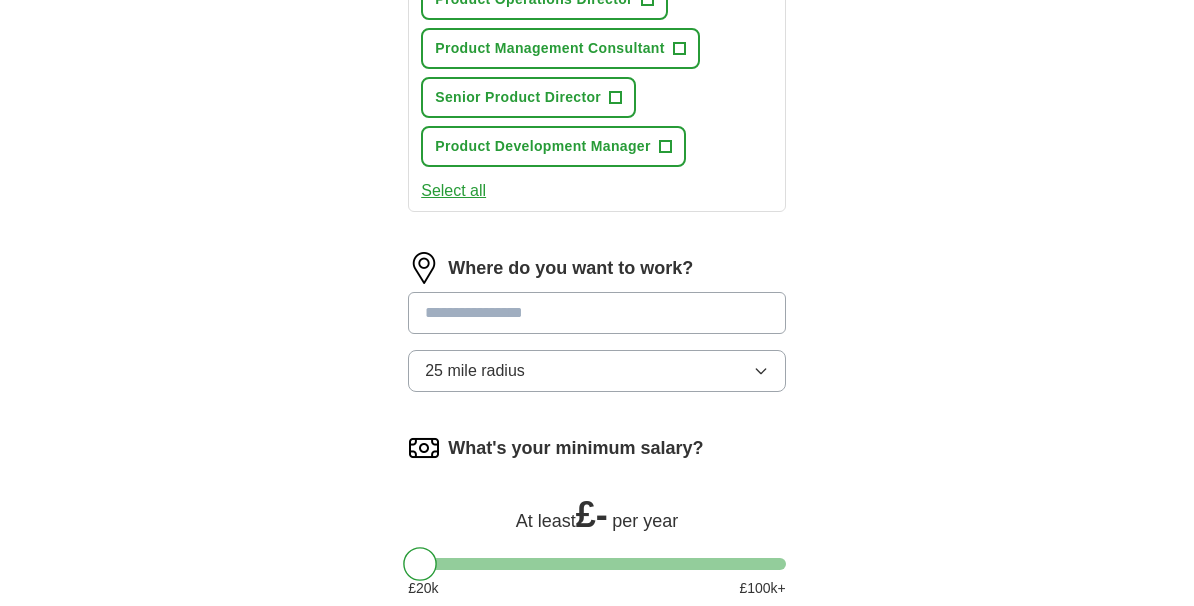 click at bounding box center [597, 314] 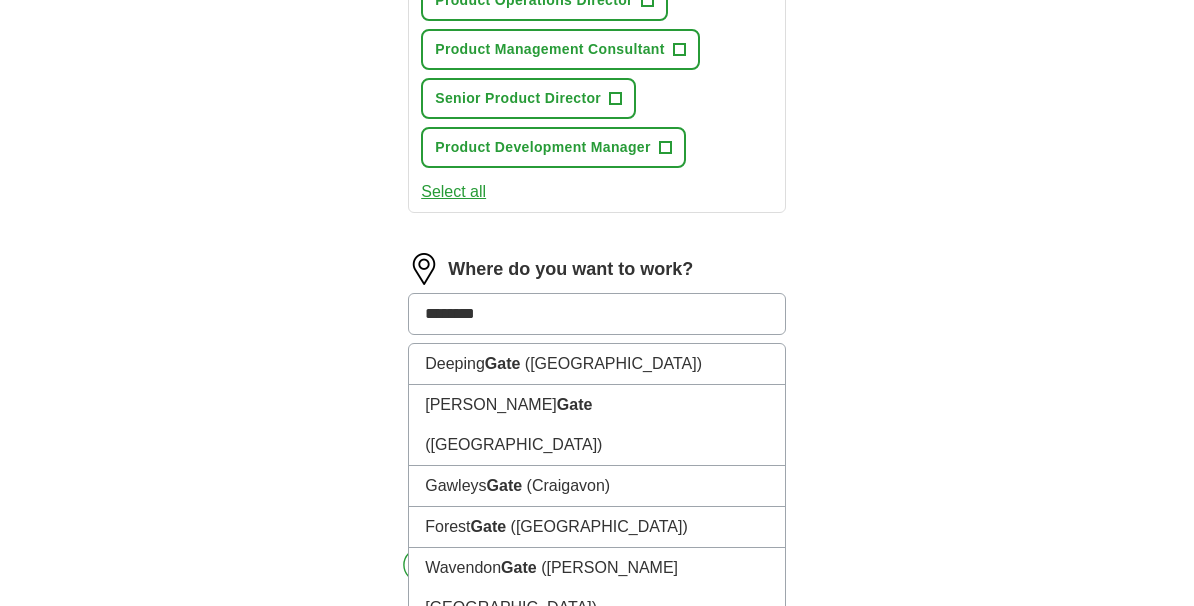 type on "*********" 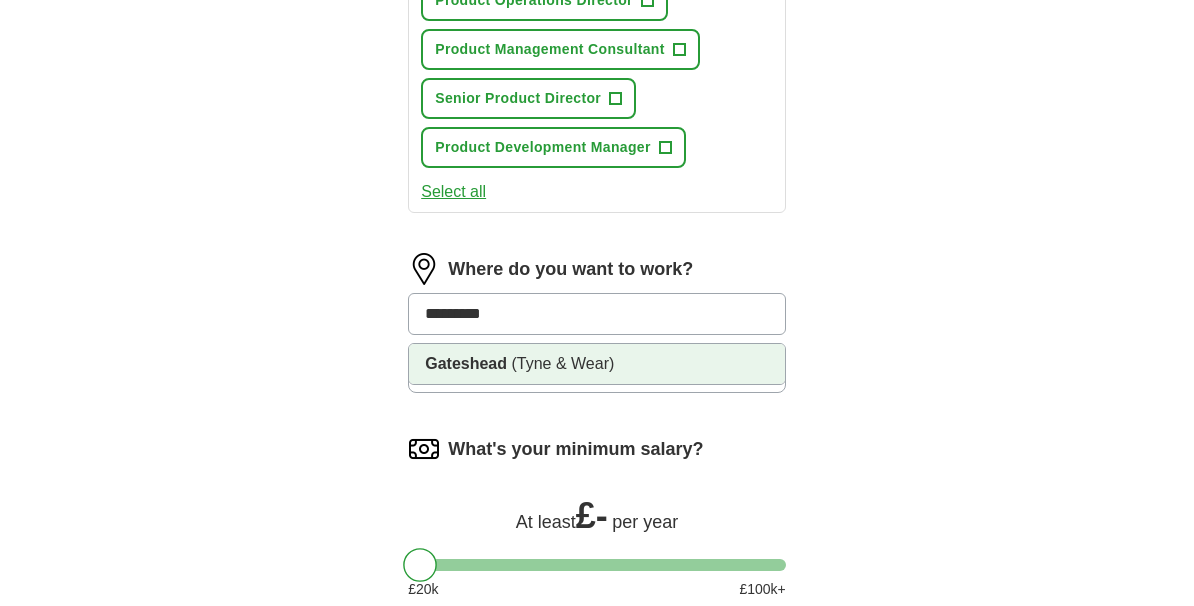 click on "Gateshead   (Tyne & Wear)" at bounding box center [597, 364] 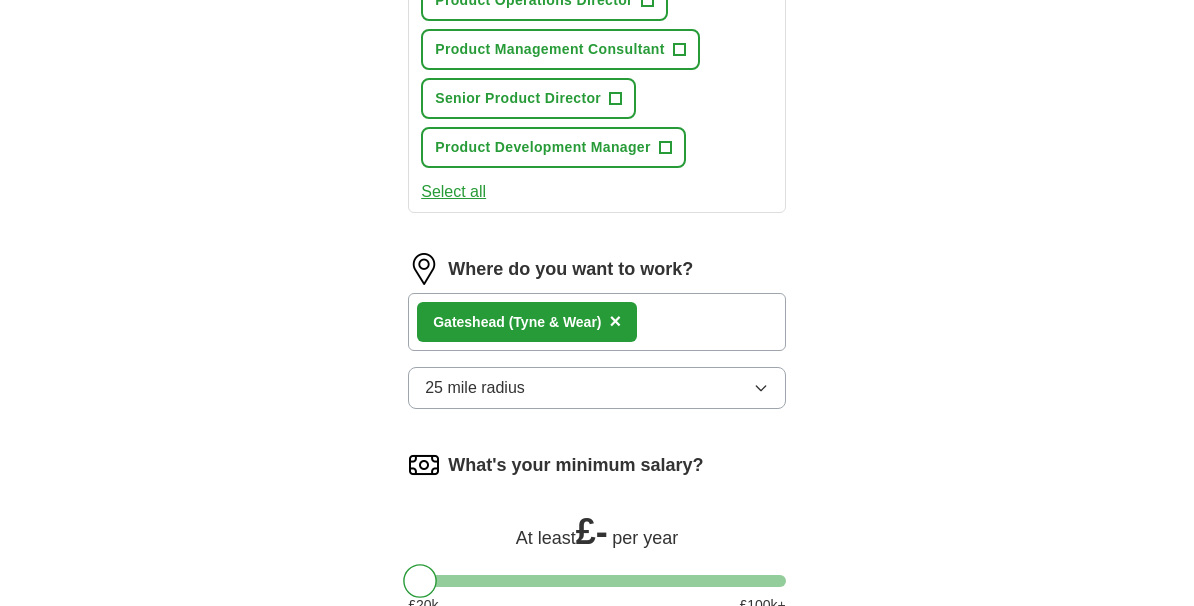 scroll, scrollTop: 1093, scrollLeft: 0, axis: vertical 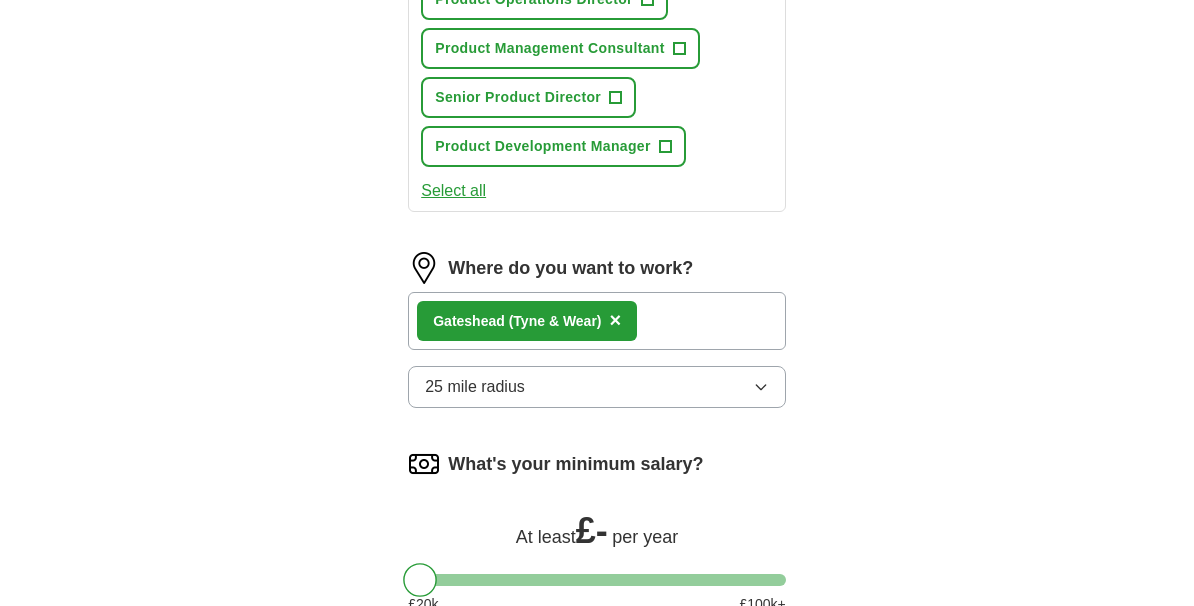 click on "25 mile radius" at bounding box center [597, 387] 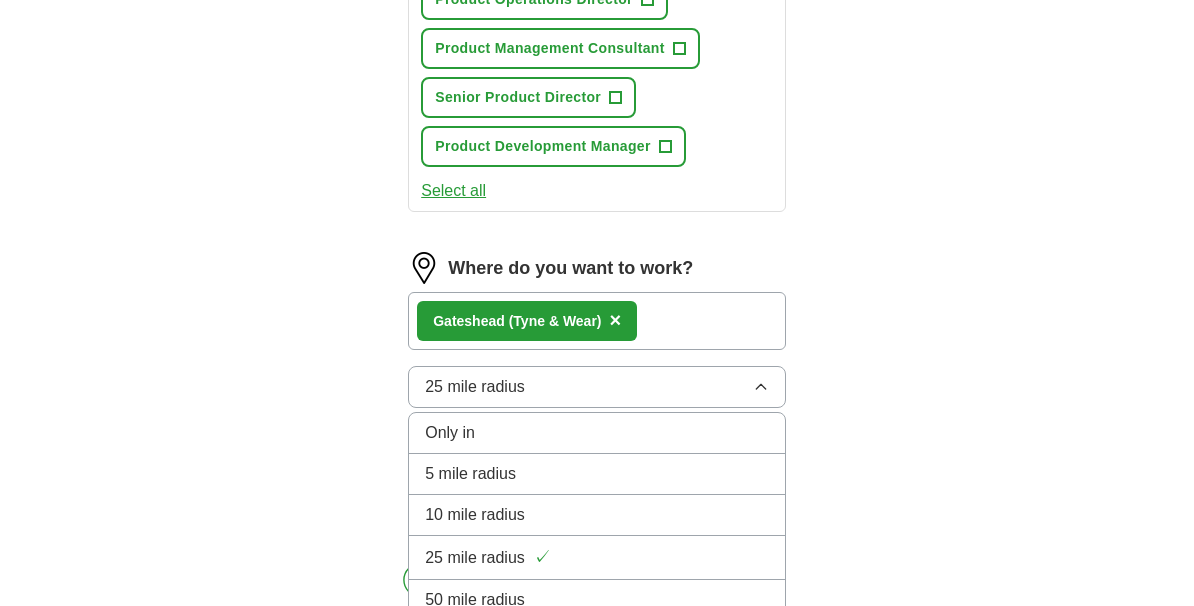 click on "ApplyIQ Let  ApplyIQ  do the hard work of searching and applying for jobs. Just tell us what you're looking for, and we'll do the rest. Select a CV [PERSON_NAME] CV - [DATE] v2.pdf [DATE] 12:23 Upload a different  CV By uploading your  CV  you agree to our   T&Cs   and   Privacy Notice . First Name ****** Last Name ********* What job are you looking for? Enter or select a minimum of 3 job titles (4-8 recommended) SaaS Product Director + Head of Product Management + Product Strategy Director + Business Transformation Director + Agile Transformation Lead + Product Operations Director + Product Management Consultant + Senior Product Director + Product Development Manager + Select all Where do you want to work? Gateshead   (Tyne & Wear) × 25 mile radius Only in 5 mile radius 10 mile radius 25 mile radius ✓ 50 mile radius 100 mile radius What's your minimum salary? At least  £ -   per year £ 20 k £ 100 k+ Start applying for jobs By registering, you consent to us applying to suitable jobs for you" at bounding box center [597, -137] 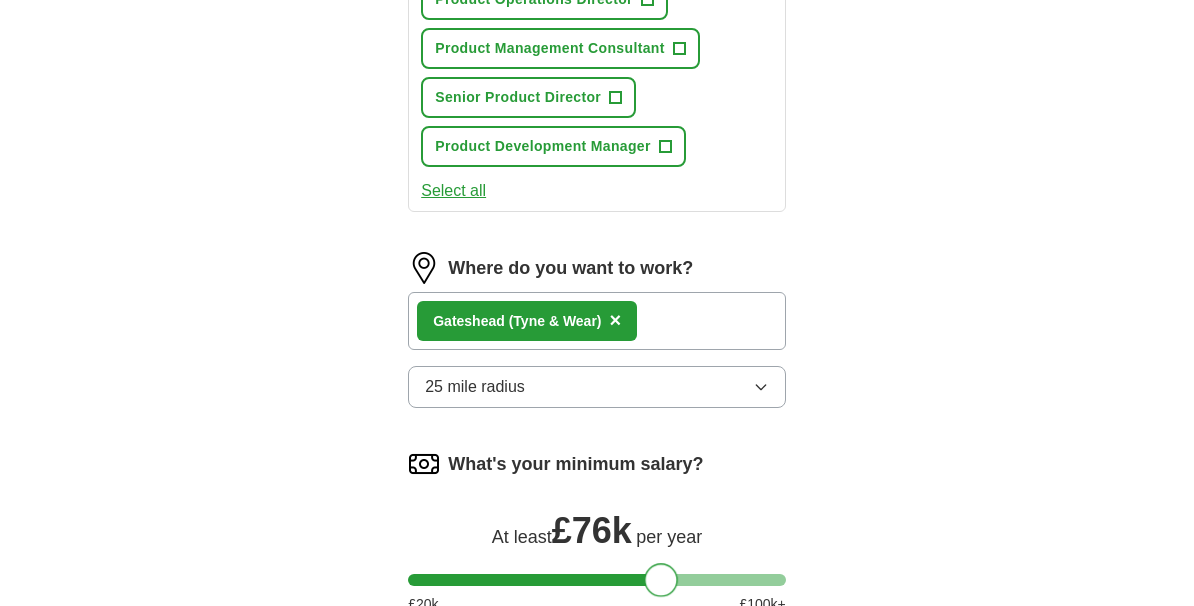 click on "Start applying for jobs" at bounding box center (597, 684) 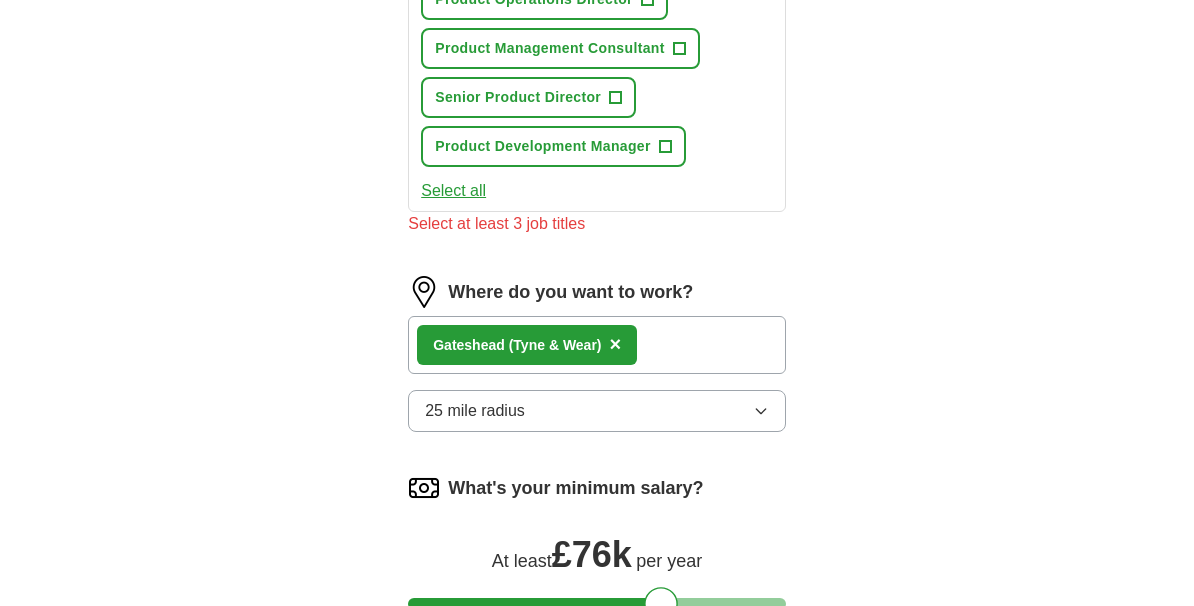 click on "Let  ApplyIQ  do the hard work of searching and applying for jobs. Just tell us what you're looking for, and we'll do the rest. Select a CV [PERSON_NAME] CV - [DATE] v2.pdf [DATE] 12:23 Upload a different  CV By uploading your  CV  you agree to our   T&Cs   and   Privacy Notice . First Name ****** Last Name ********* What job are you looking for? Enter or select a minimum of 3 job titles (4-8 recommended) SaaS Product Director + Head of Product Management + Product Strategy Director + Business Transformation Director + Agile Transformation Lead + Product Operations Director + Product Management Consultant + Senior Product Director + Product Development Manager + Select all Select at least 3 job titles Where do you want to work? Gateshead   (Tyne & Wear) × 25 mile radius What's your minimum salary? At least  £ 76k   per year £ 20 k £ 100 k+ Please correct the following errors: Select at least 3 job titles Start applying for jobs By registering, you consent to us applying to suitable jobs for you" at bounding box center (597, -20) 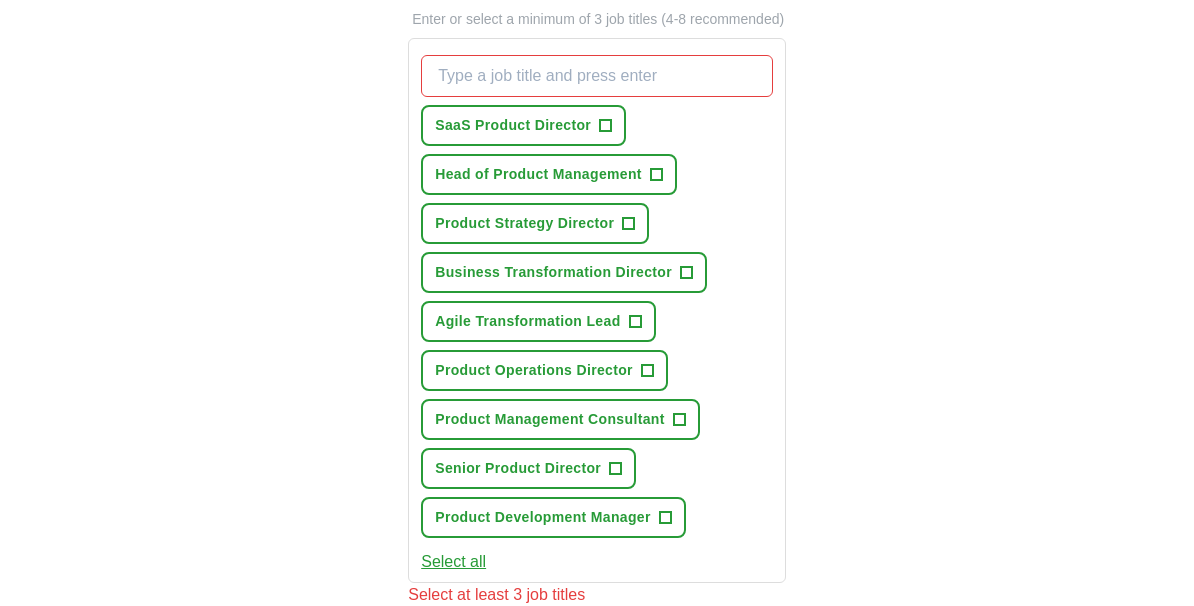 scroll, scrollTop: 721, scrollLeft: 0, axis: vertical 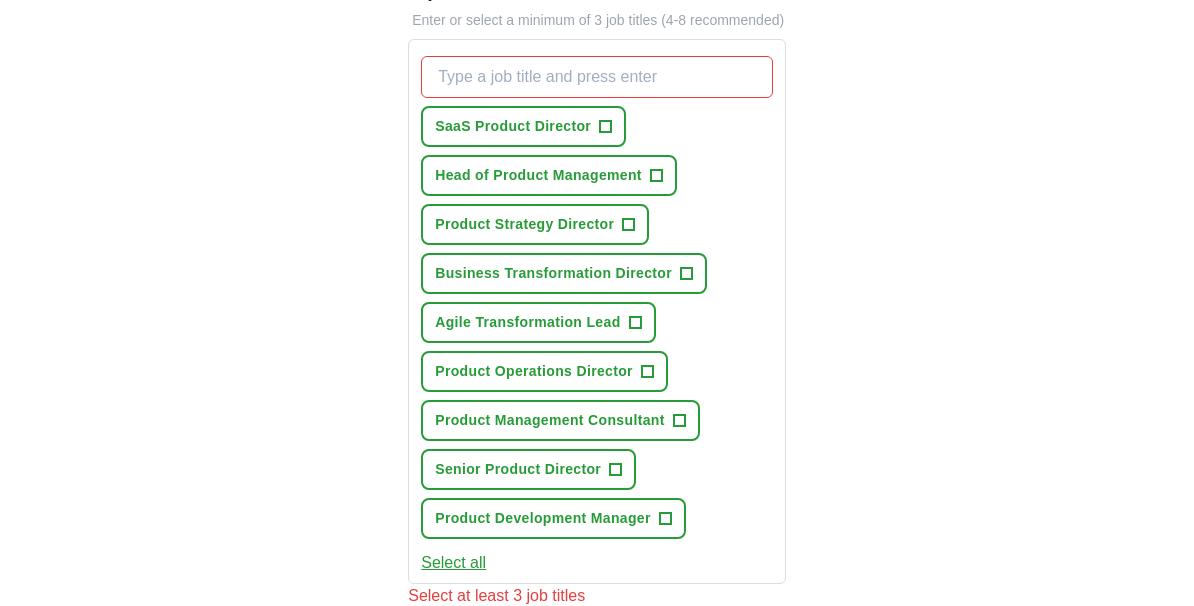 click on "+" at bounding box center [606, 127] 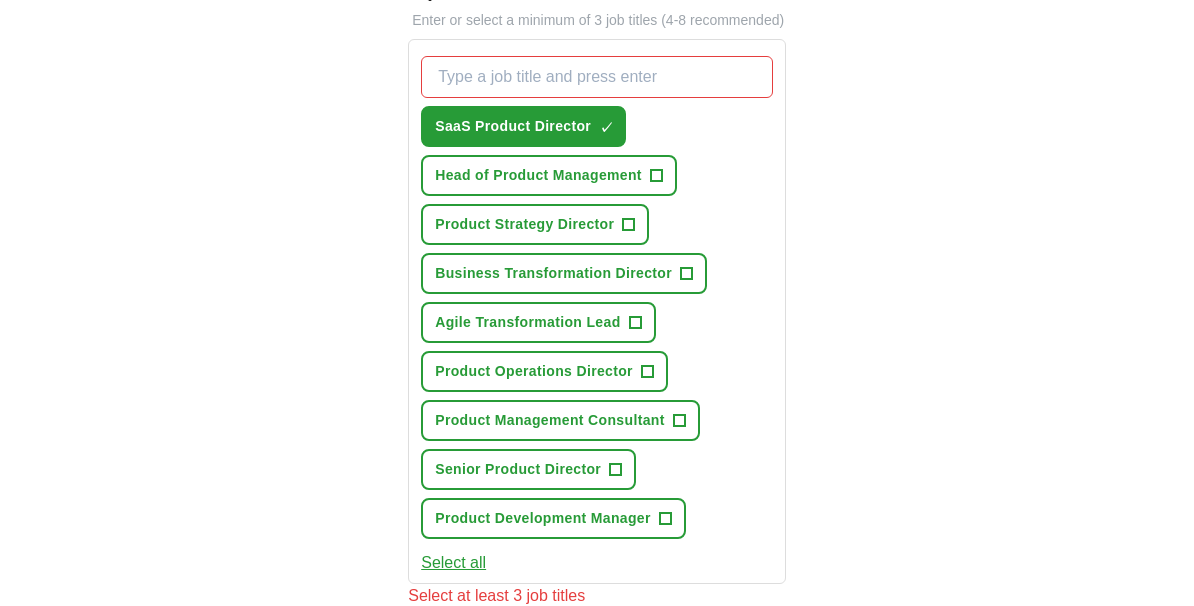 click on "+" at bounding box center [656, 176] 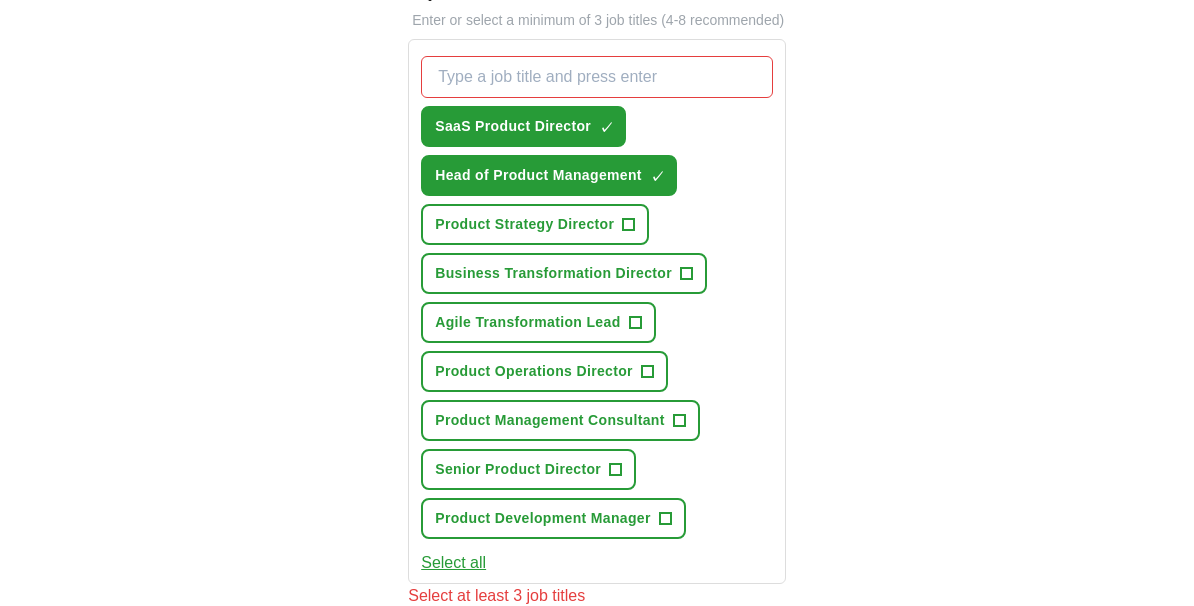 click on "Product Strategy Director +" at bounding box center [535, 224] 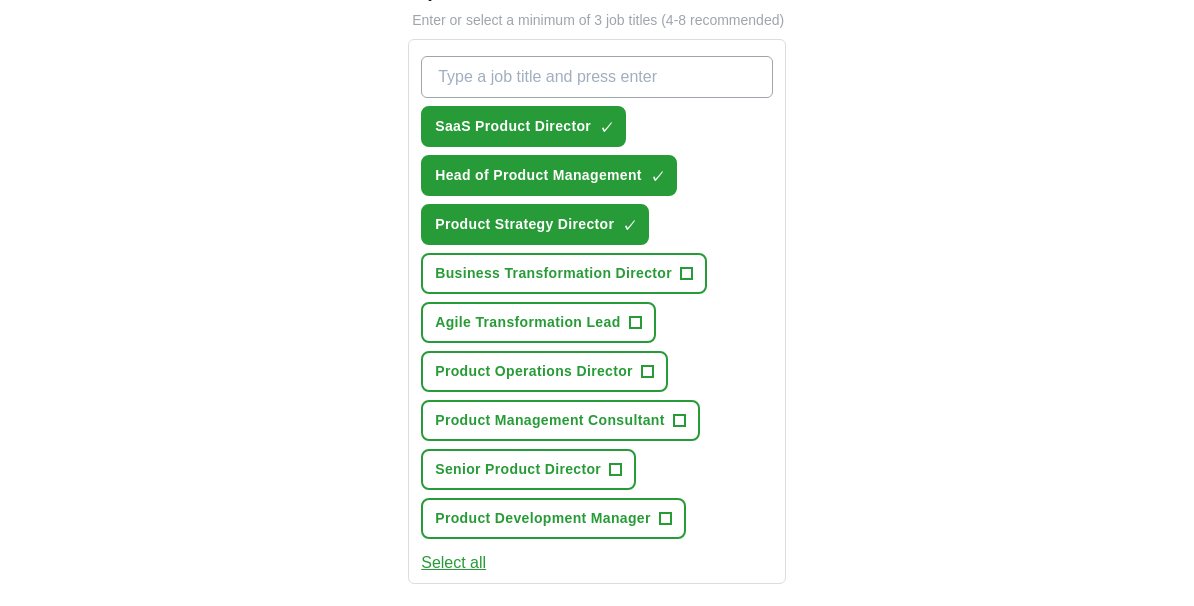 click on "Business Transformation Director +" at bounding box center (564, 273) 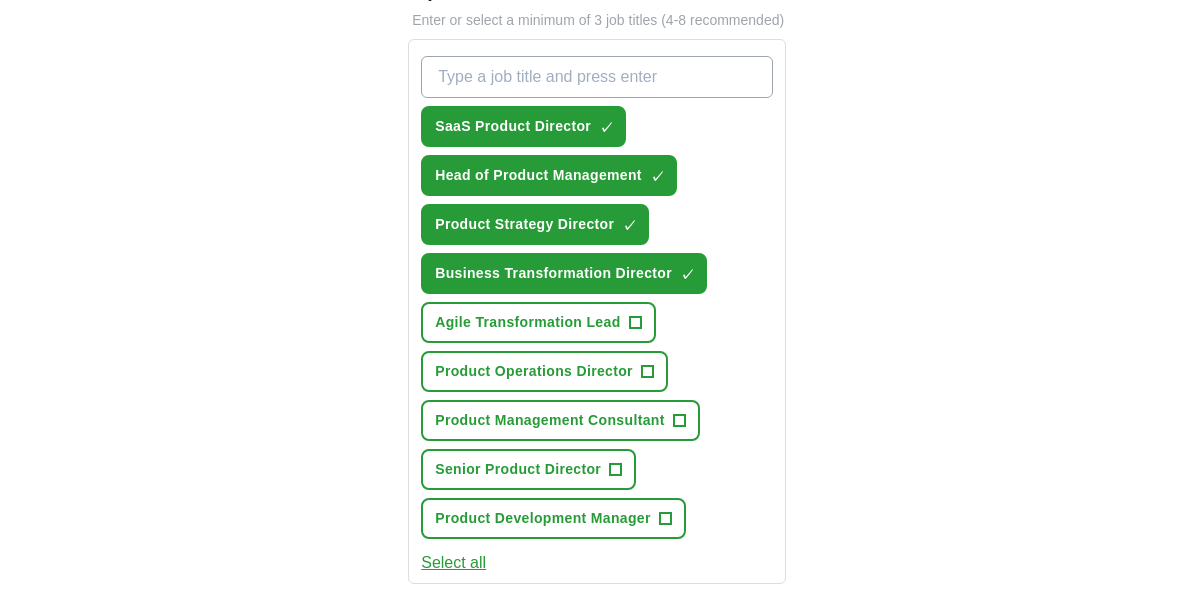 click on "+" at bounding box center (635, 323) 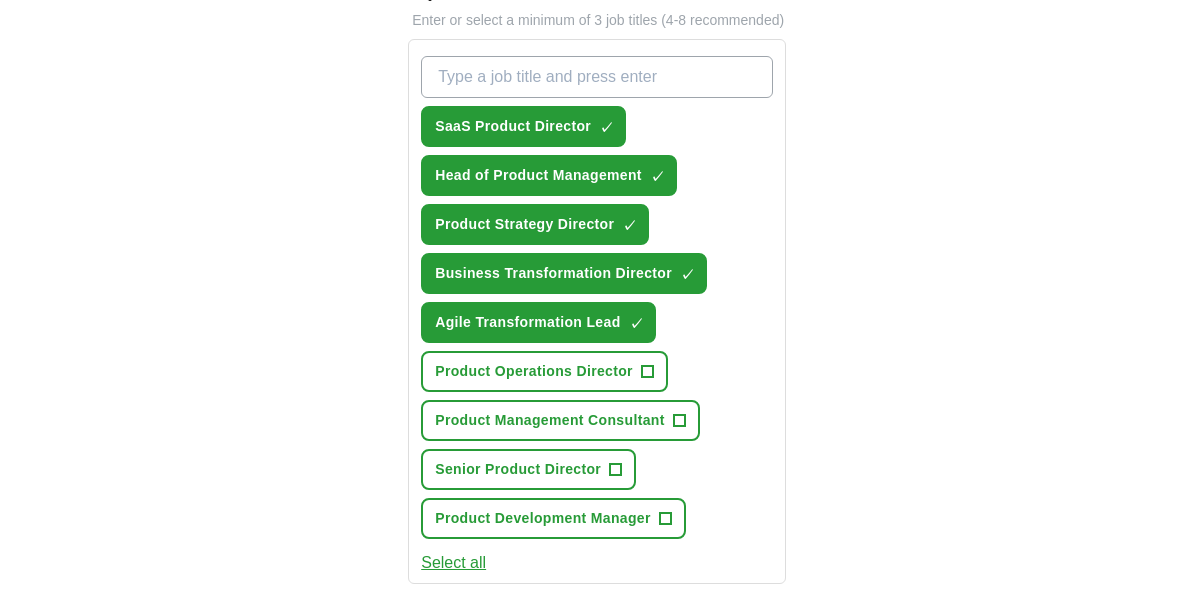 click on "Select all" at bounding box center (453, 563) 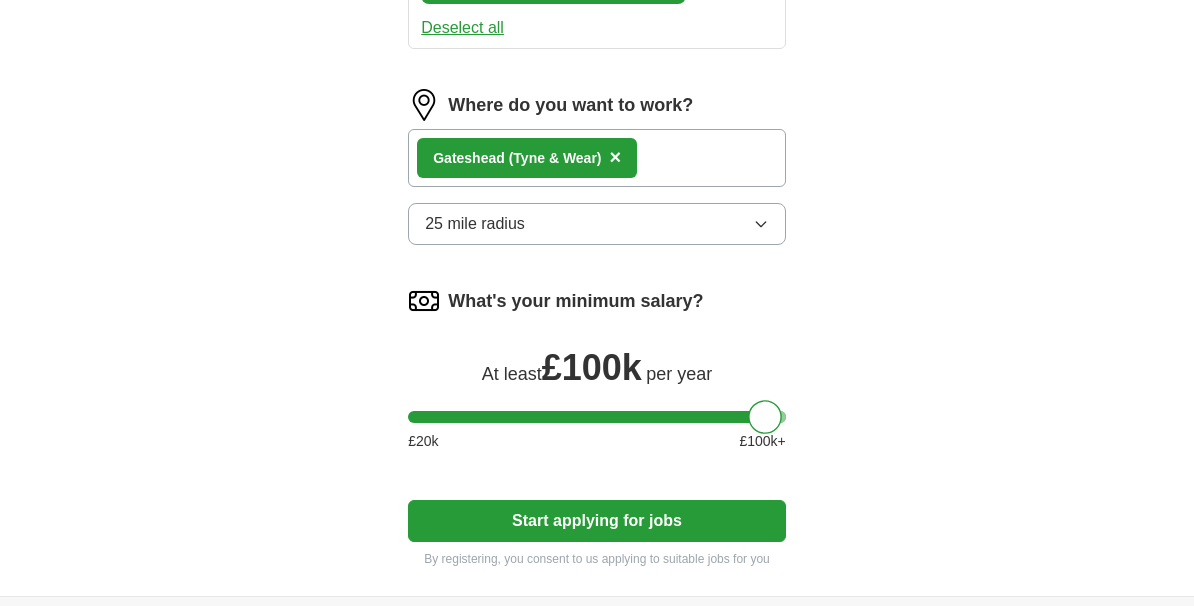 scroll, scrollTop: 1290, scrollLeft: 0, axis: vertical 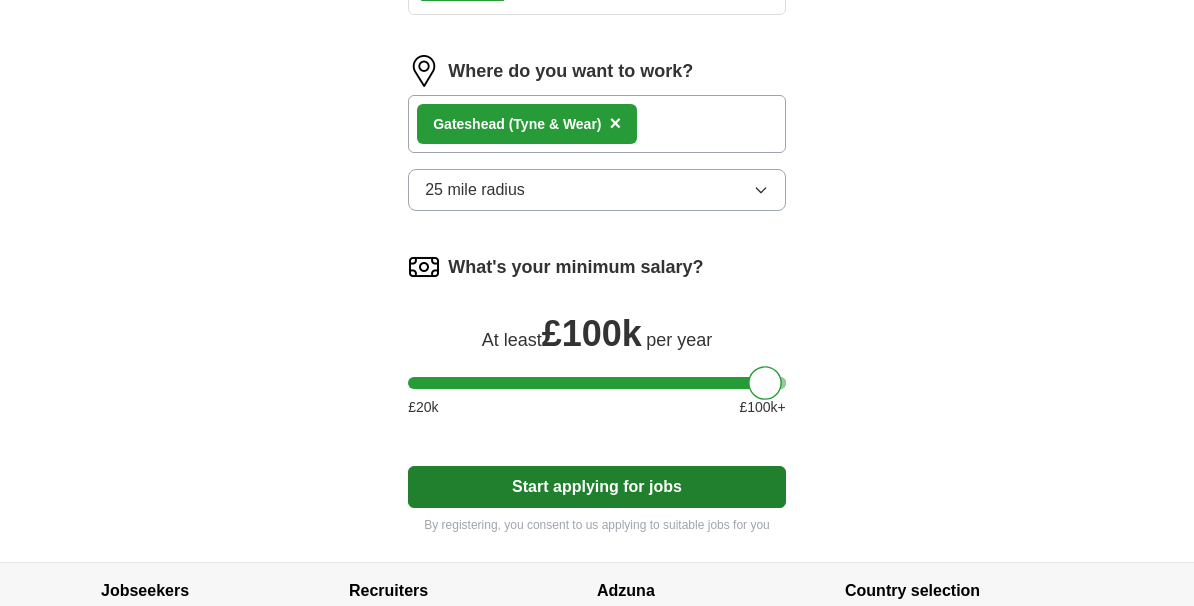 click on "Start applying for jobs" at bounding box center (597, 487) 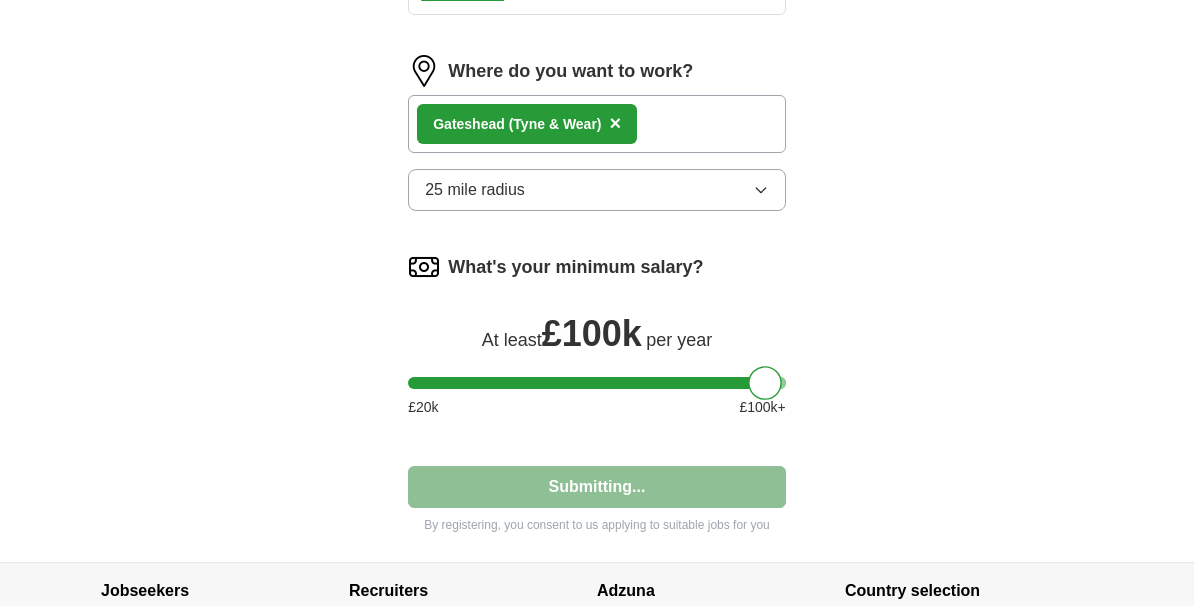 select on "**" 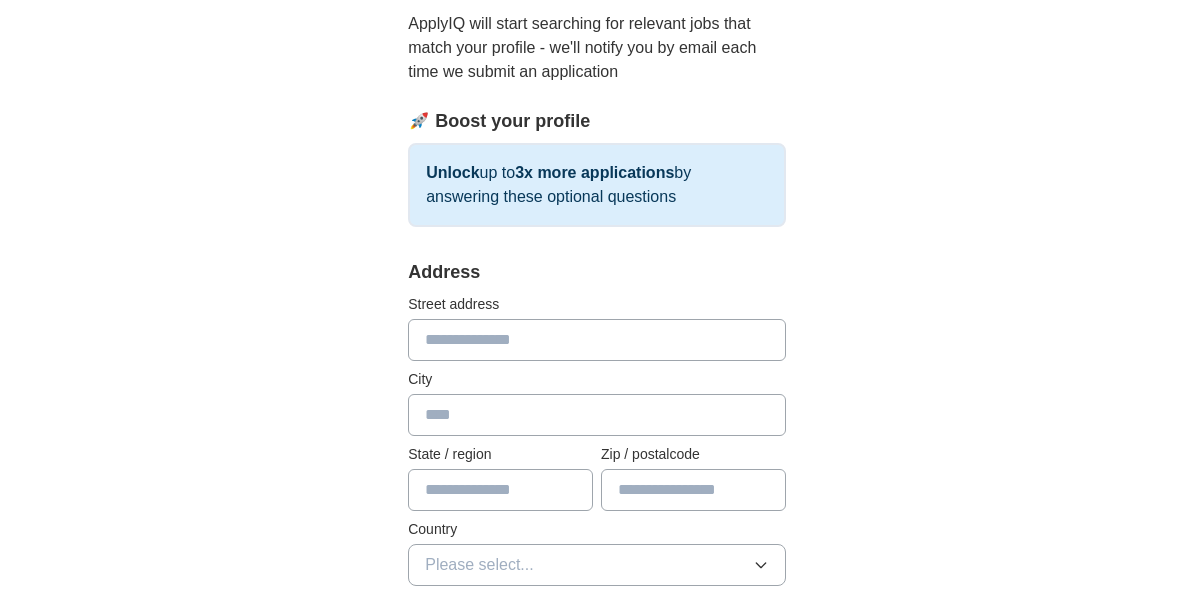 scroll, scrollTop: 230, scrollLeft: 0, axis: vertical 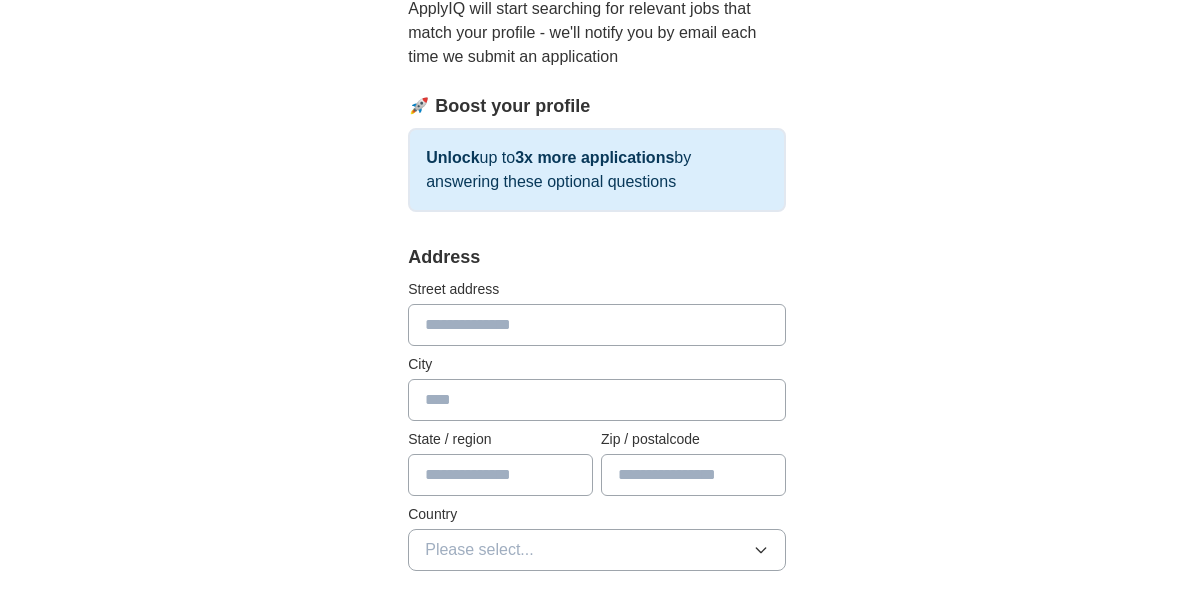 click at bounding box center (597, 326) 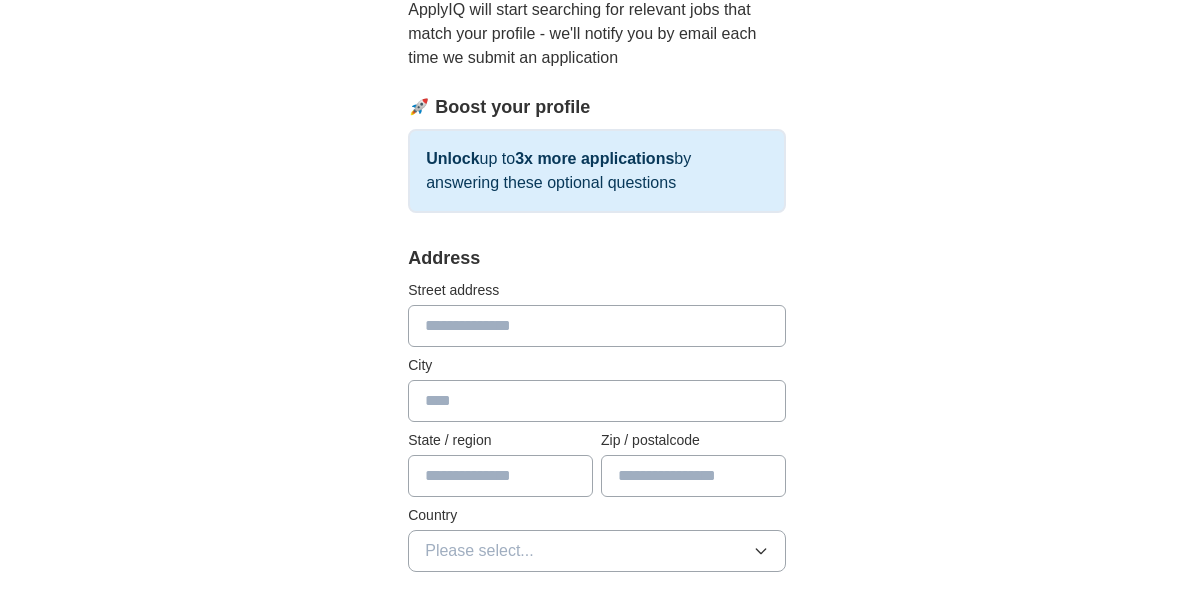 type on "**********" 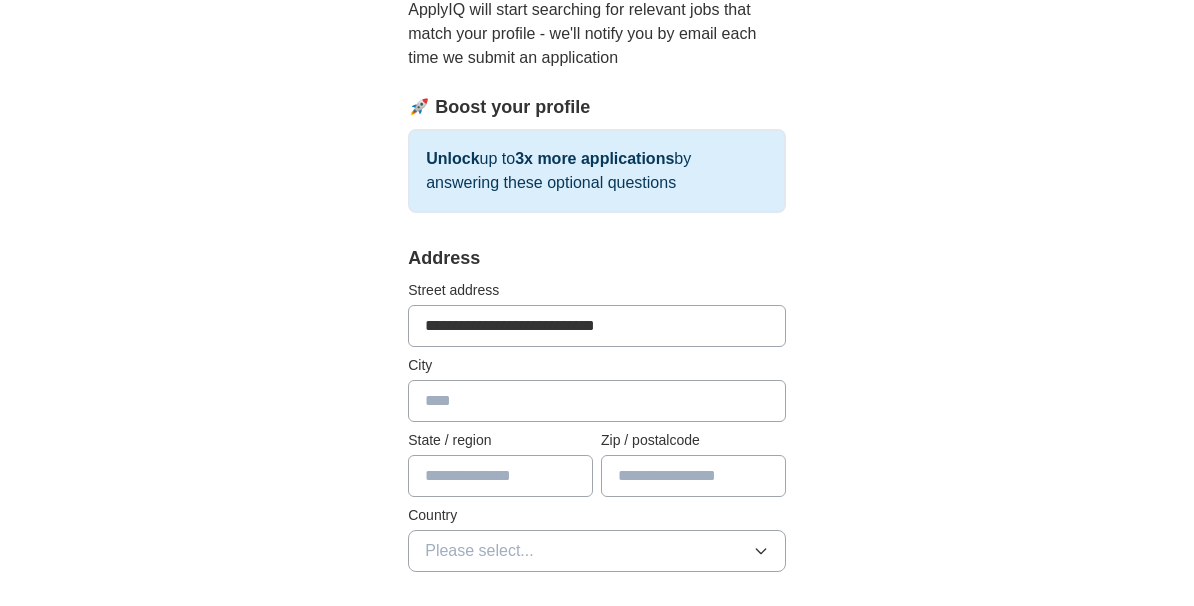 type on "**********" 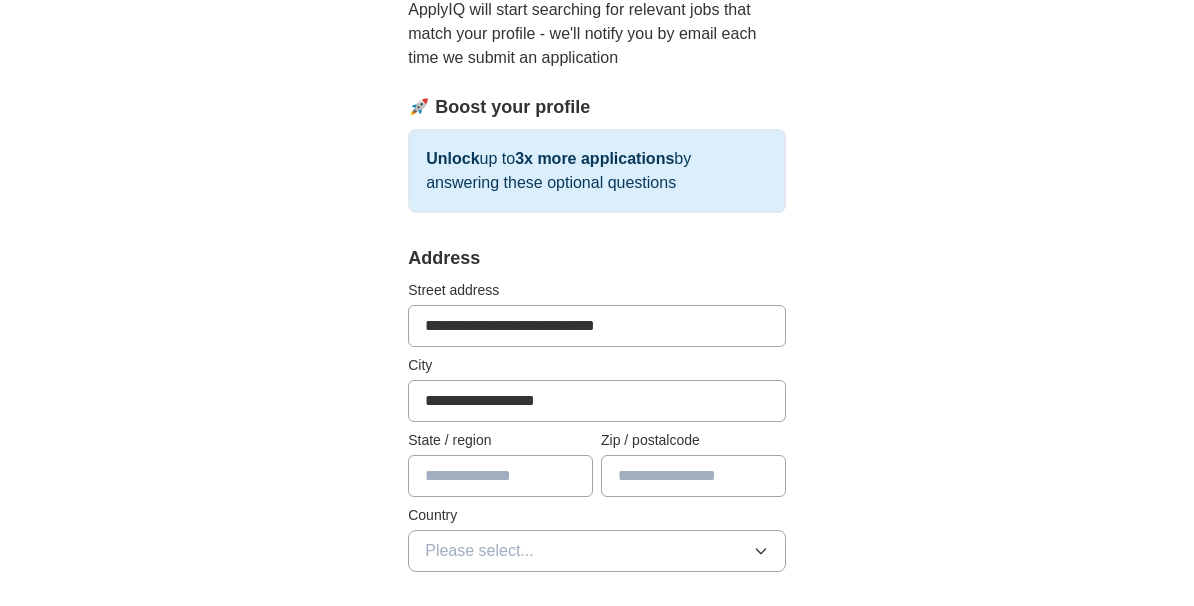 type on "**********" 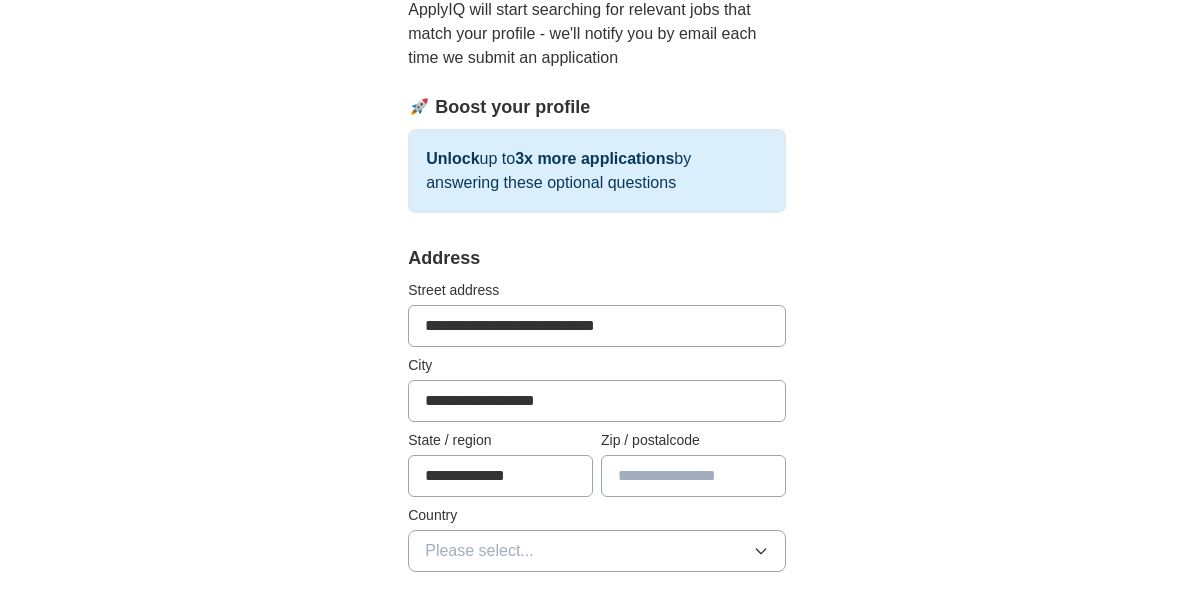 type on "*******" 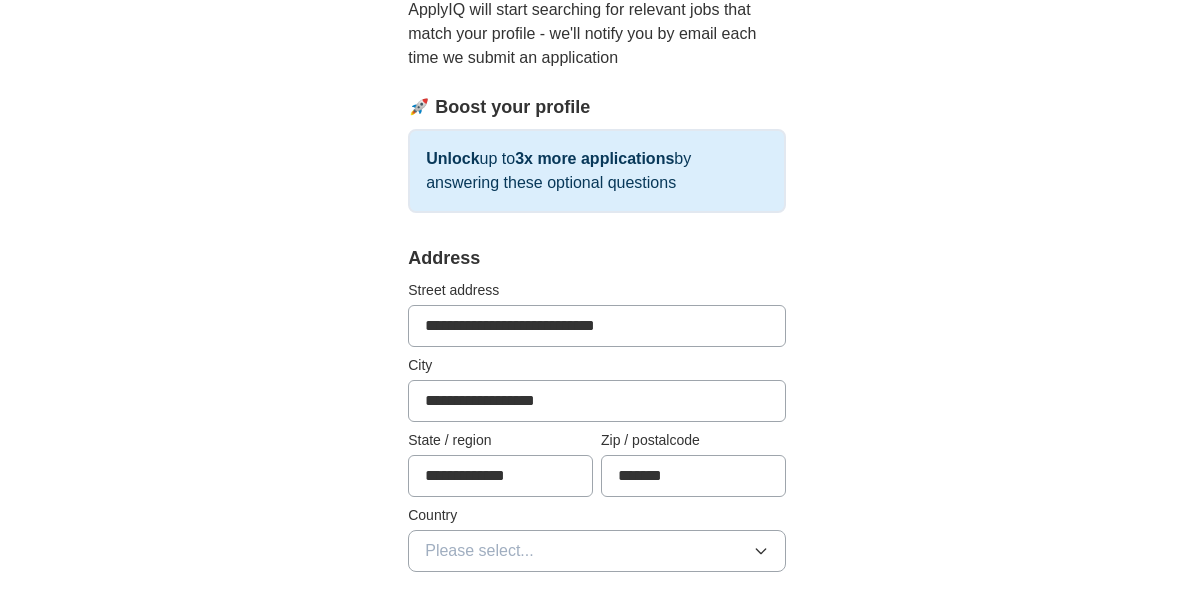 click on "Please select..." at bounding box center [597, 551] 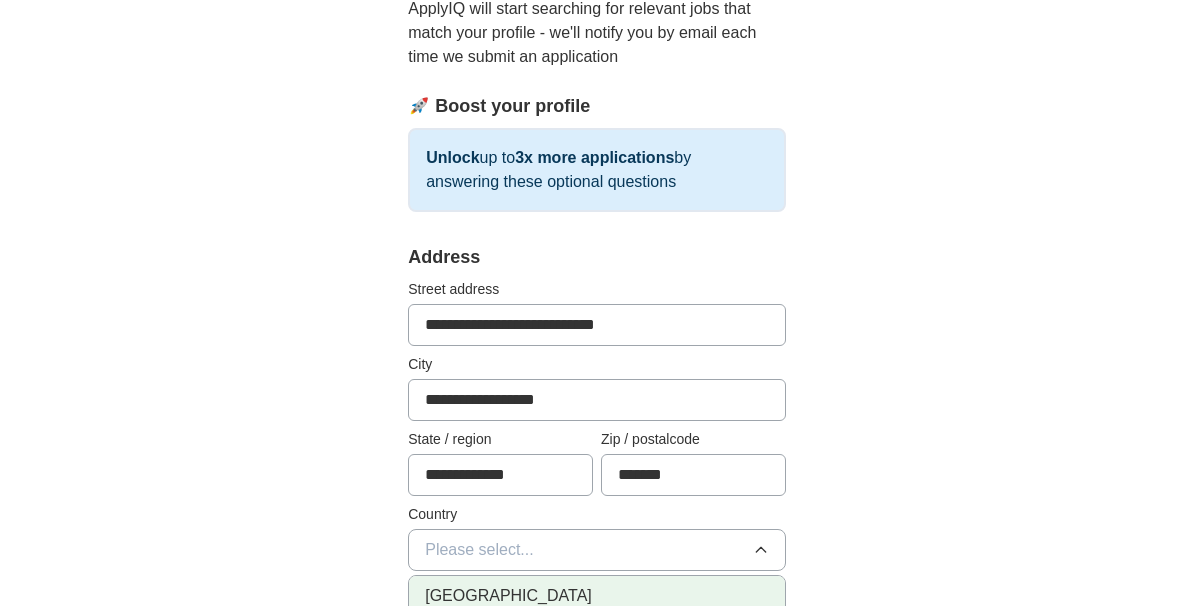 click on "[GEOGRAPHIC_DATA]" at bounding box center [597, 597] 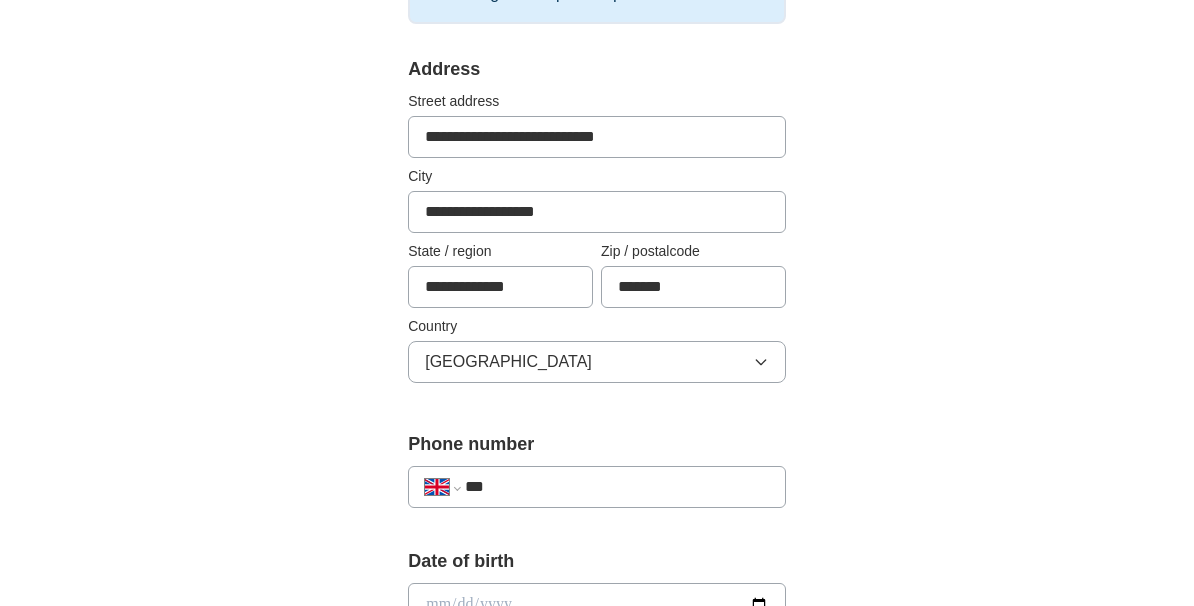 scroll, scrollTop: 422, scrollLeft: 0, axis: vertical 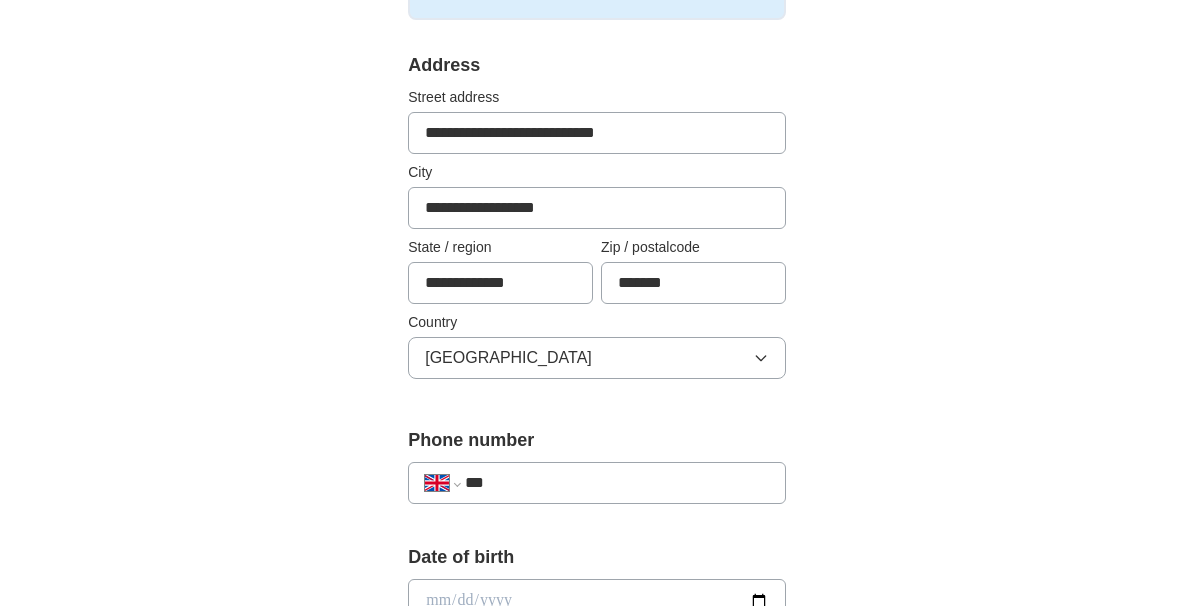 click on "***" at bounding box center (617, 484) 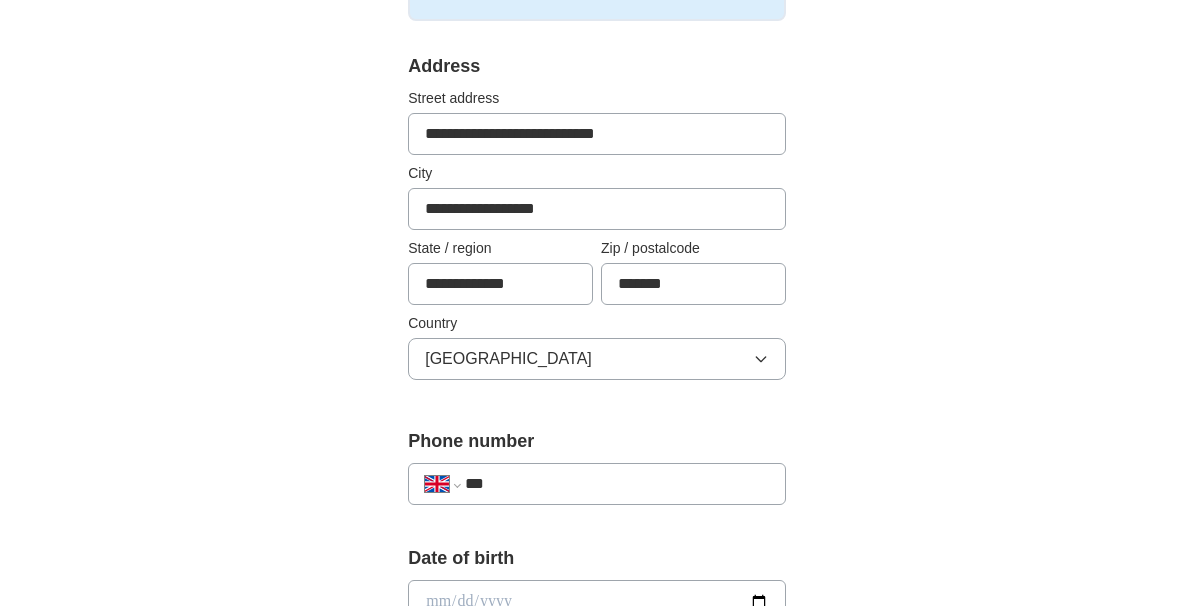 type 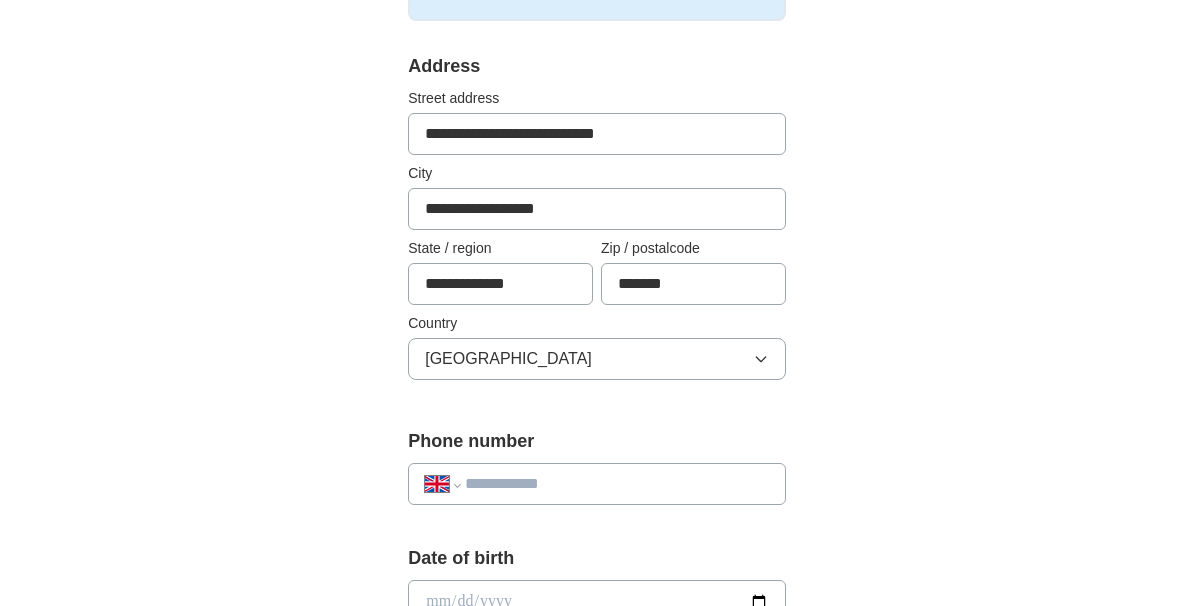 select on "**" 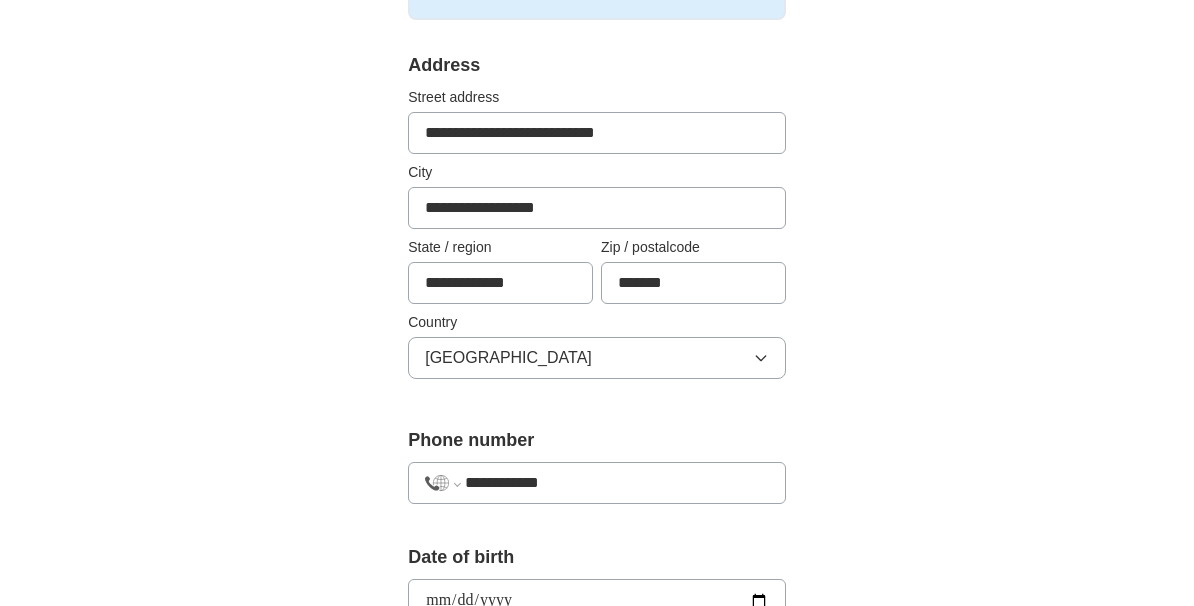 scroll, scrollTop: 423, scrollLeft: 0, axis: vertical 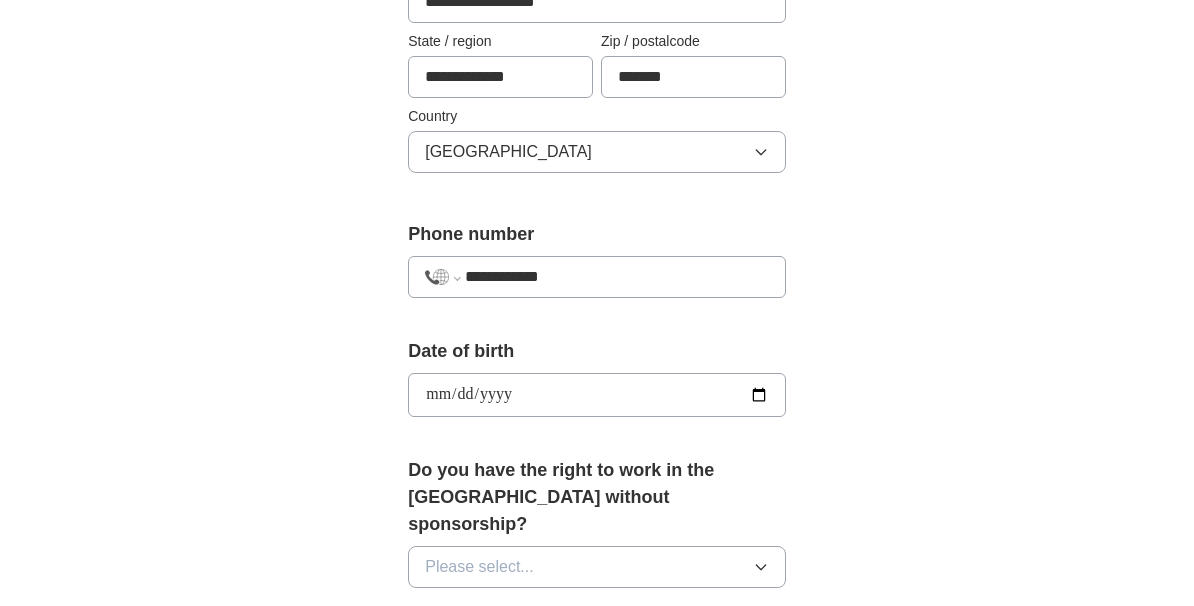 click on "Please select..." at bounding box center [597, 568] 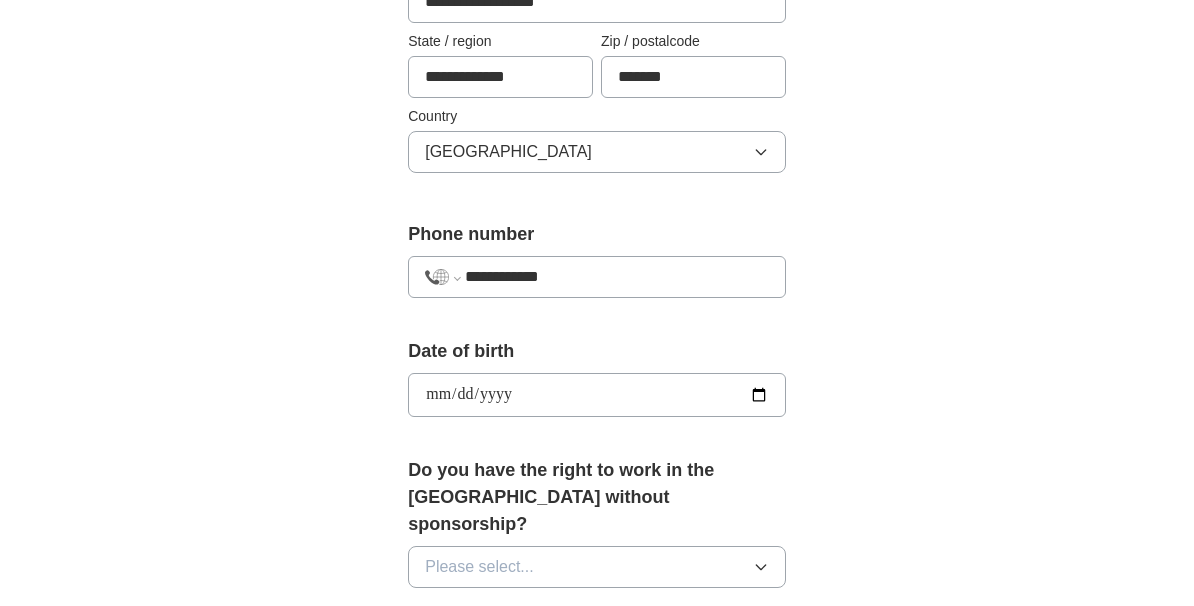 scroll, scrollTop: 629, scrollLeft: 0, axis: vertical 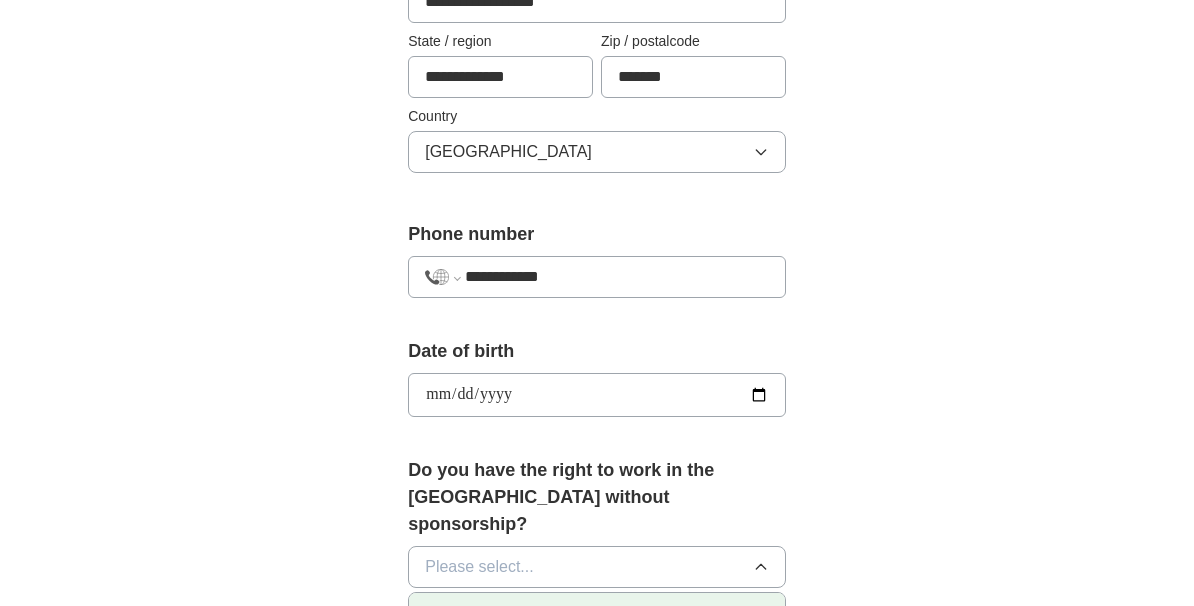 click on "Yes" at bounding box center [597, 613] 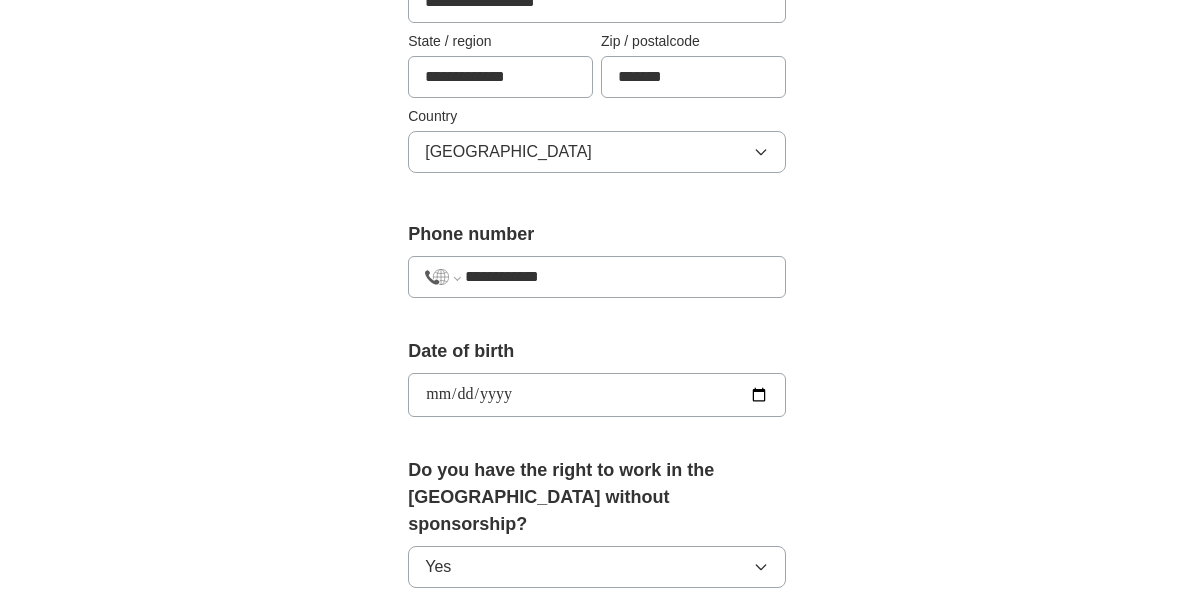 click on "Please select..." at bounding box center [597, 684] 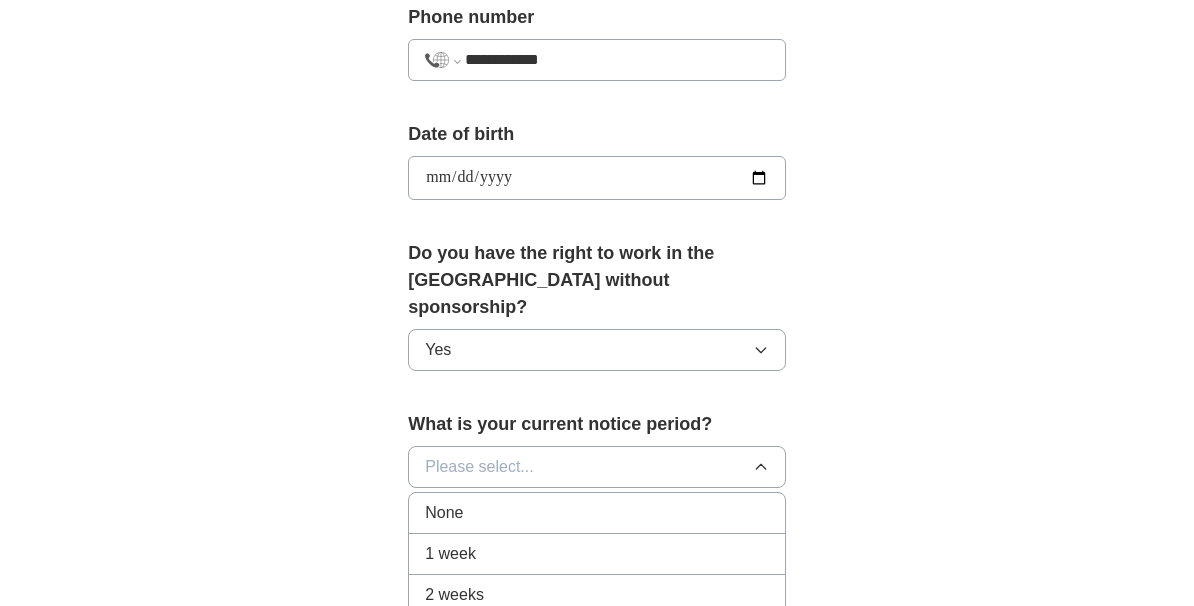 scroll, scrollTop: 854, scrollLeft: 0, axis: vertical 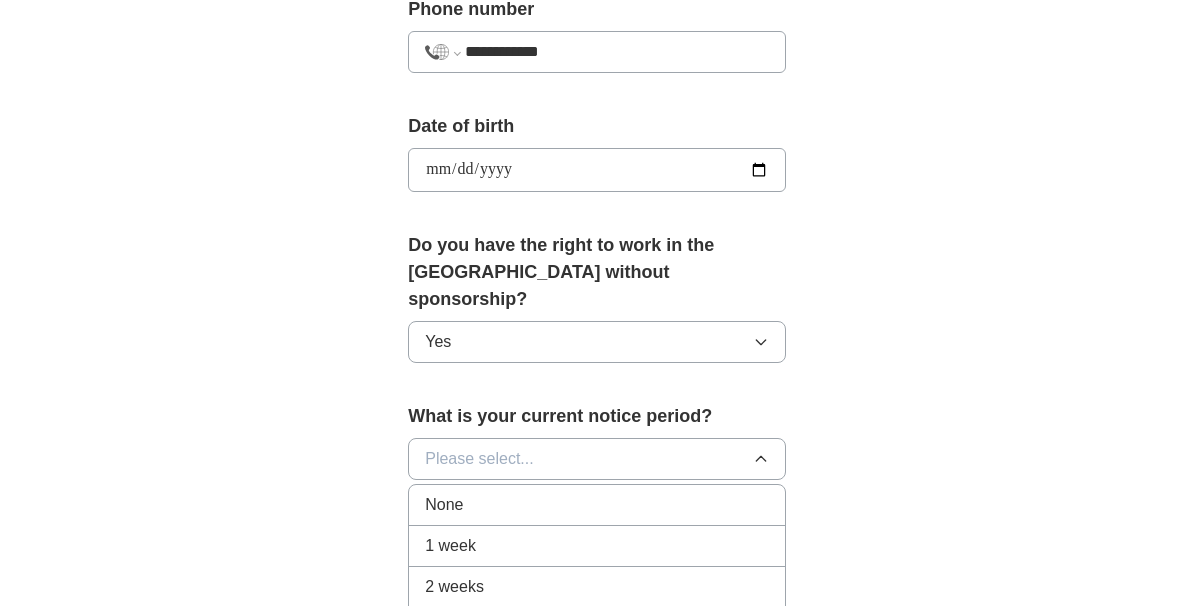 click on "1 month" at bounding box center (597, 628) 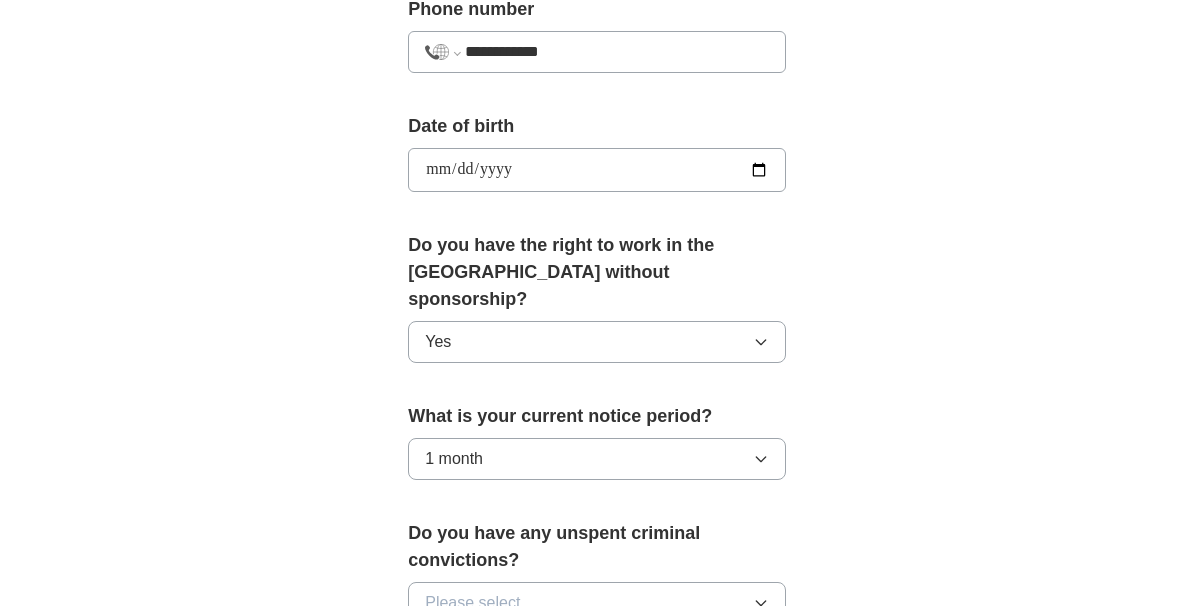 click on "Please select..." at bounding box center [597, 603] 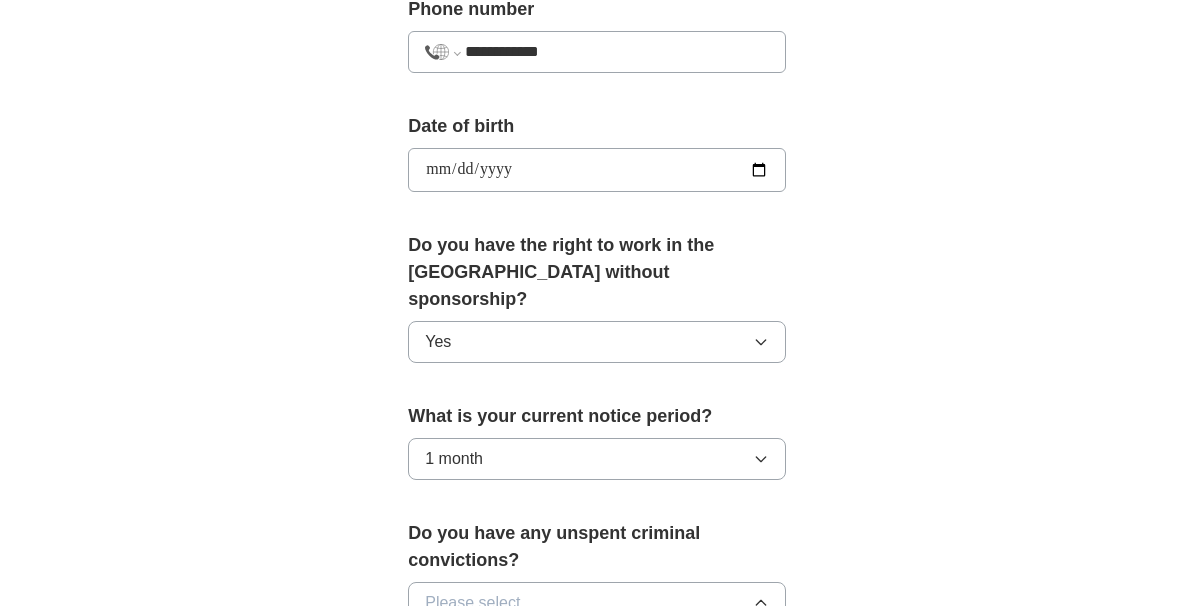 click on "No" at bounding box center (597, 690) 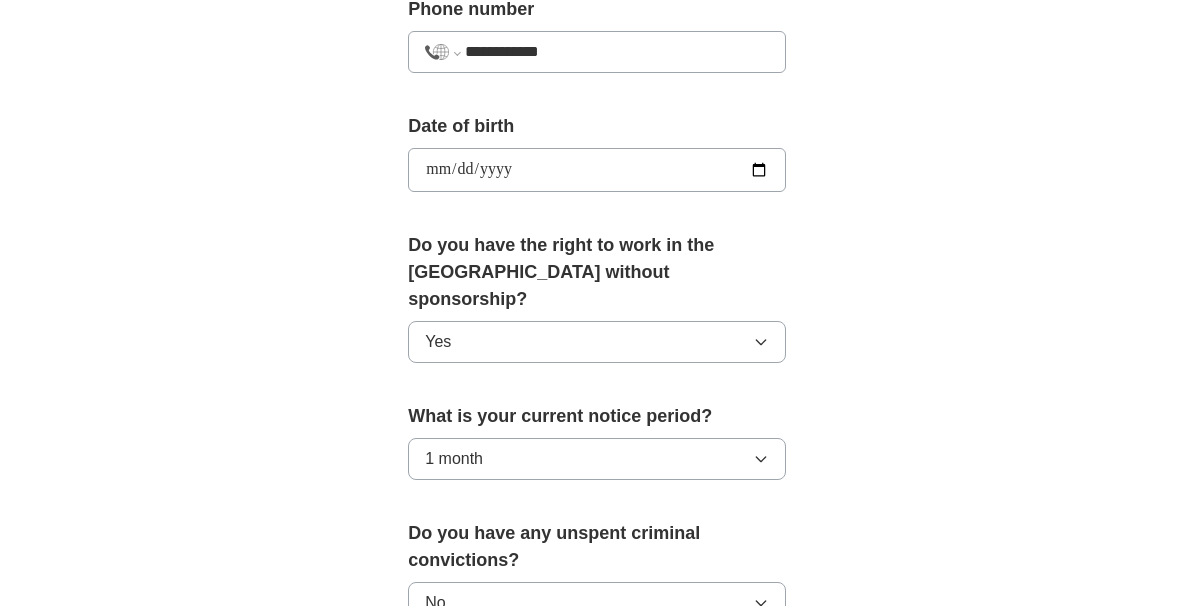 click 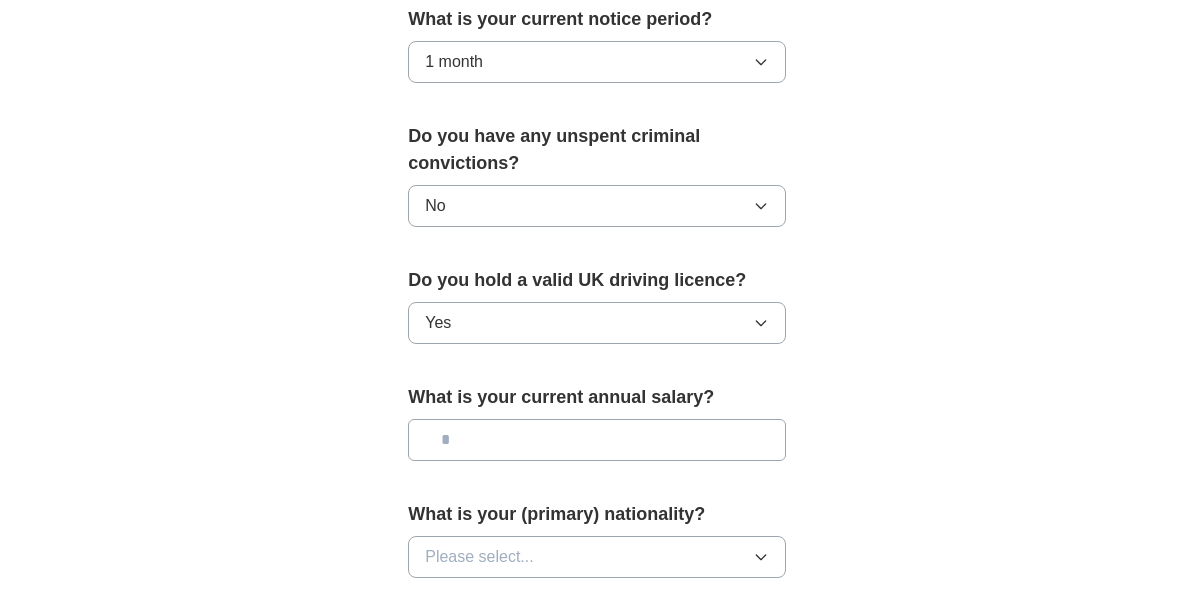 scroll, scrollTop: 1260, scrollLeft: 0, axis: vertical 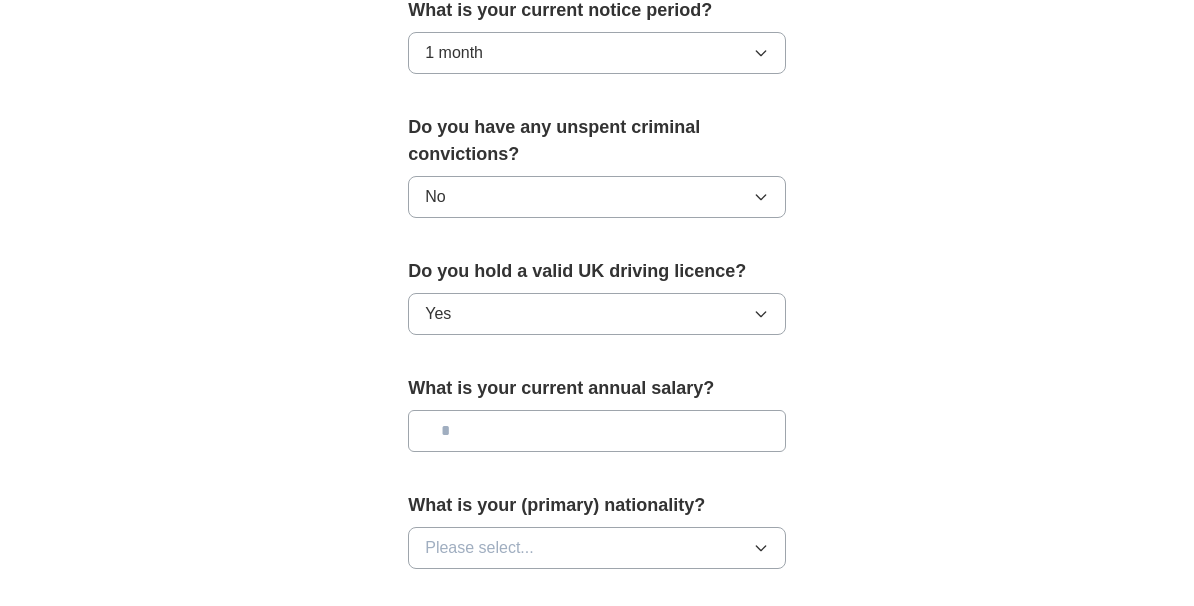 click at bounding box center [597, 431] 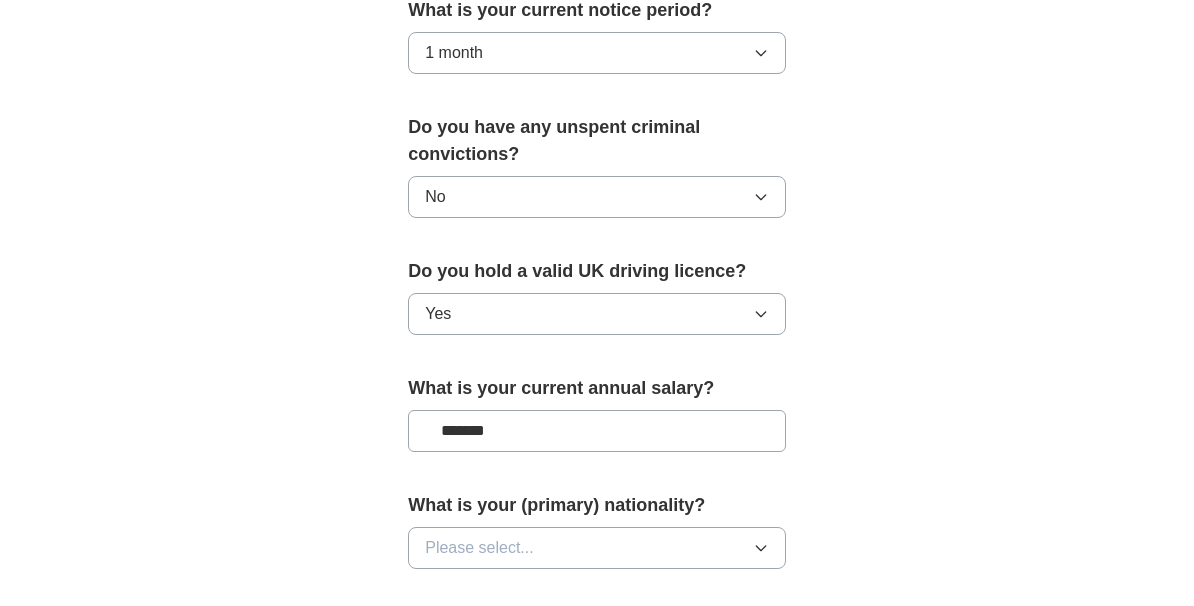 type on "********" 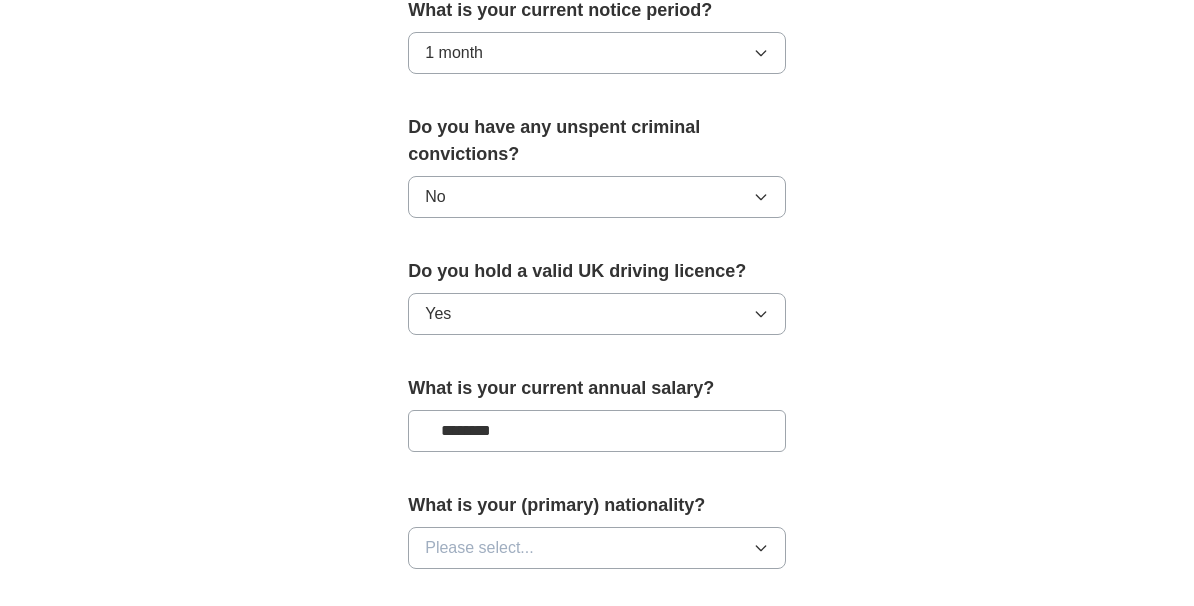 click on "Please select..." at bounding box center [597, 548] 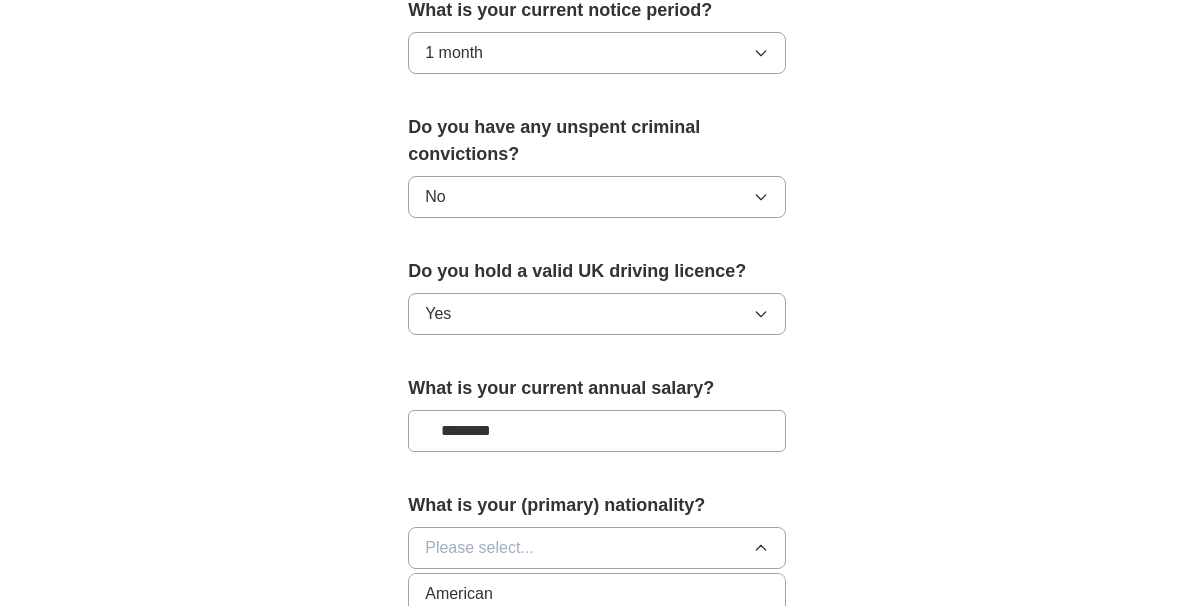 click on "British" at bounding box center (597, 635) 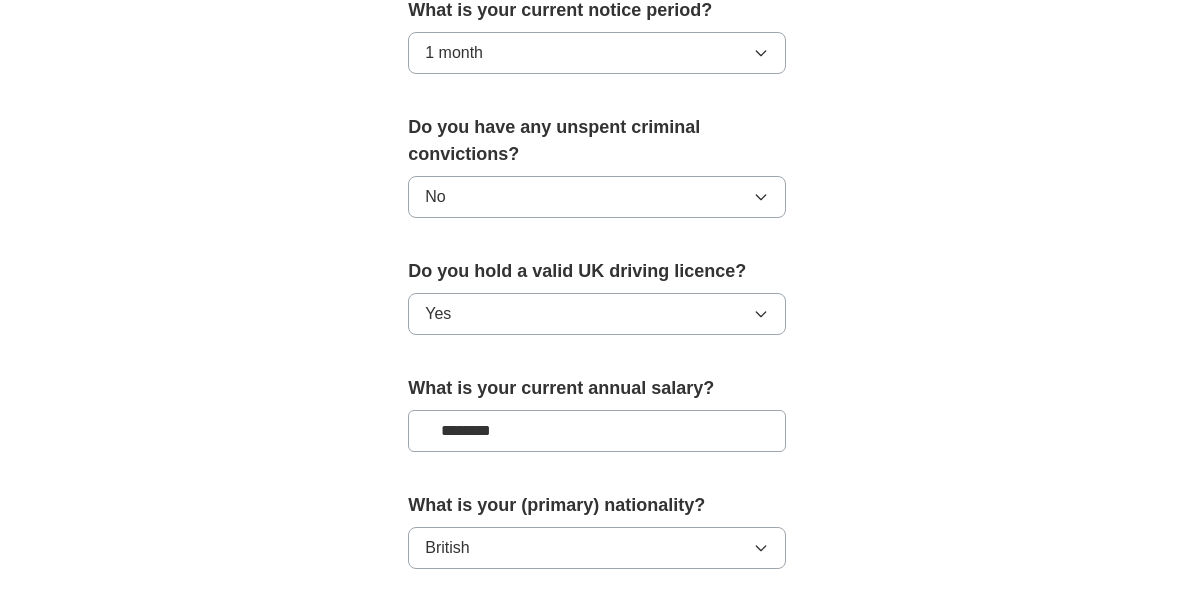 click on "Save and continue" at bounding box center [597, 629] 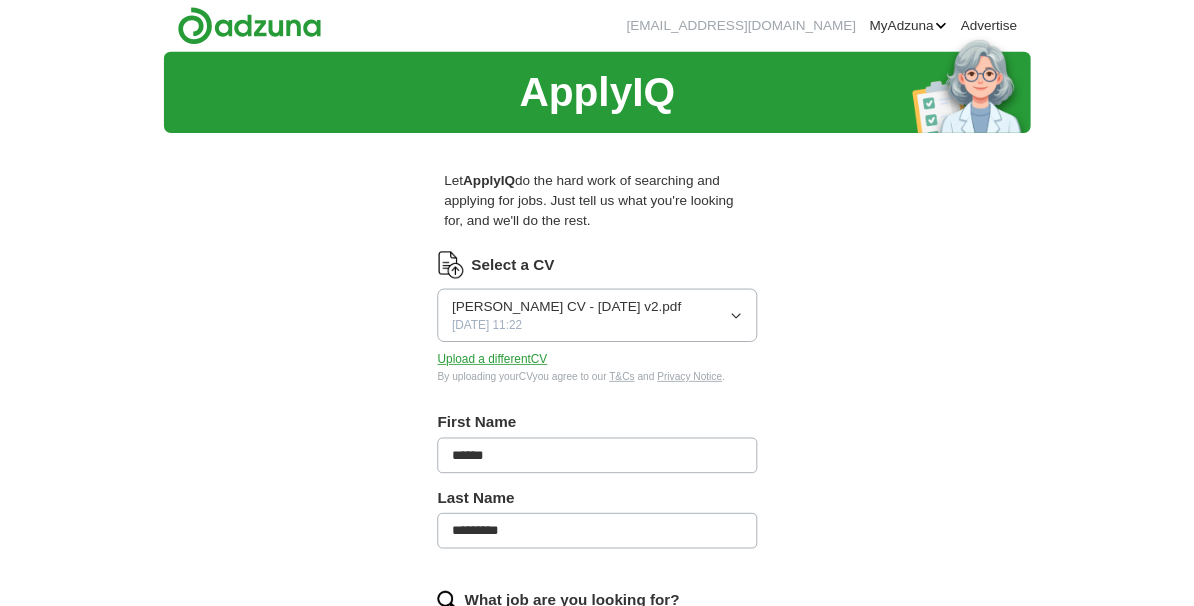 scroll, scrollTop: 0, scrollLeft: 0, axis: both 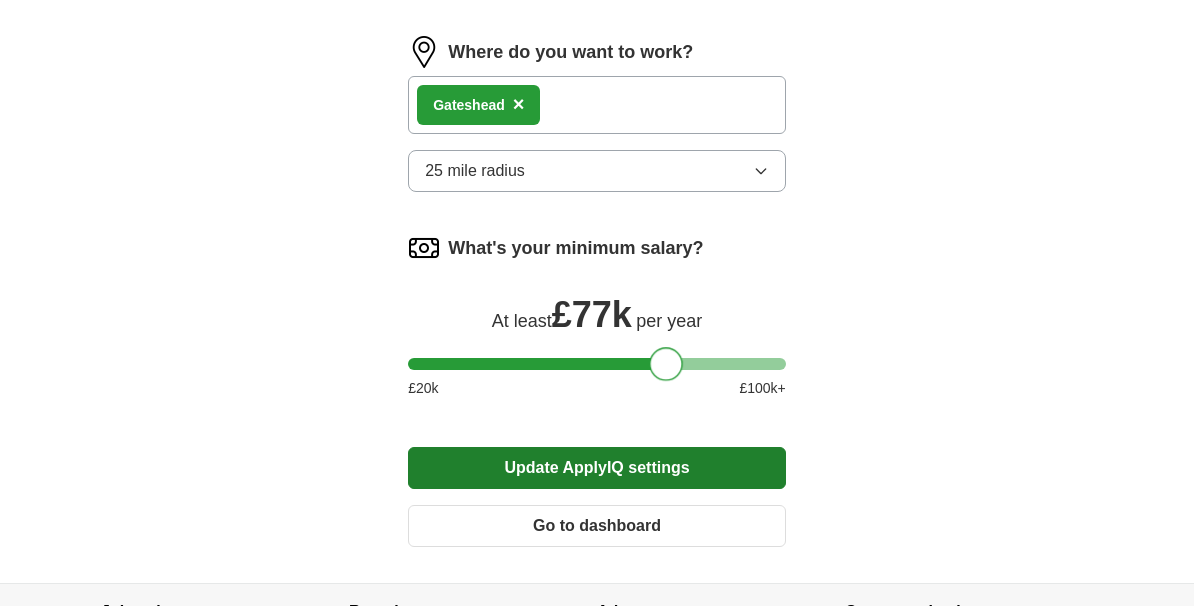 click on "Update ApplyIQ settings" at bounding box center (597, 468) 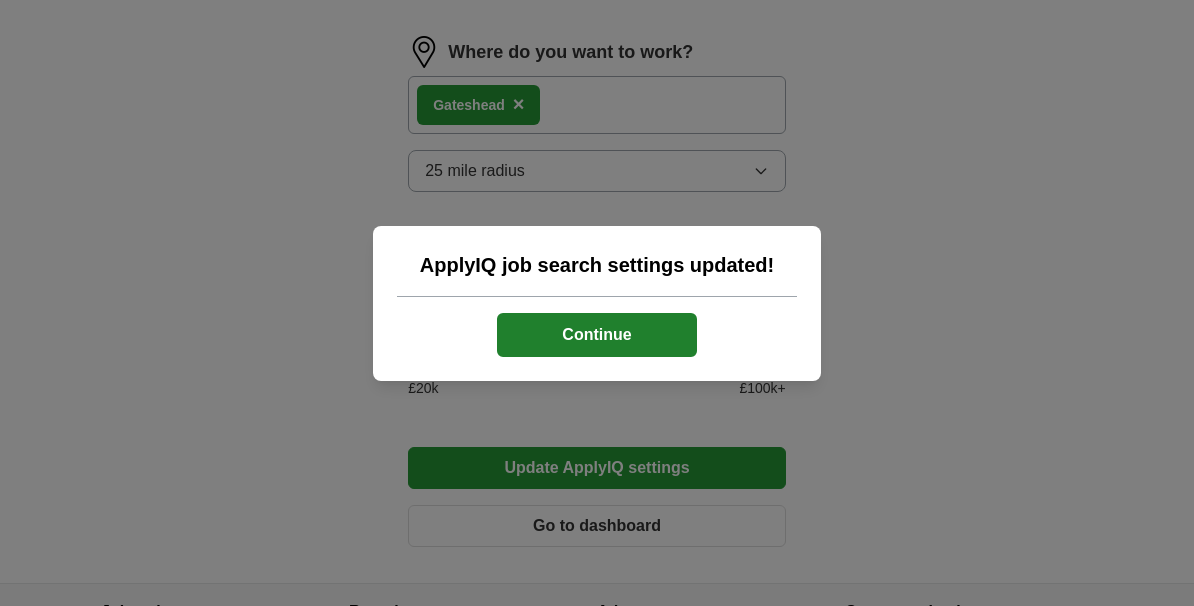 click on "Continue" at bounding box center [597, 335] 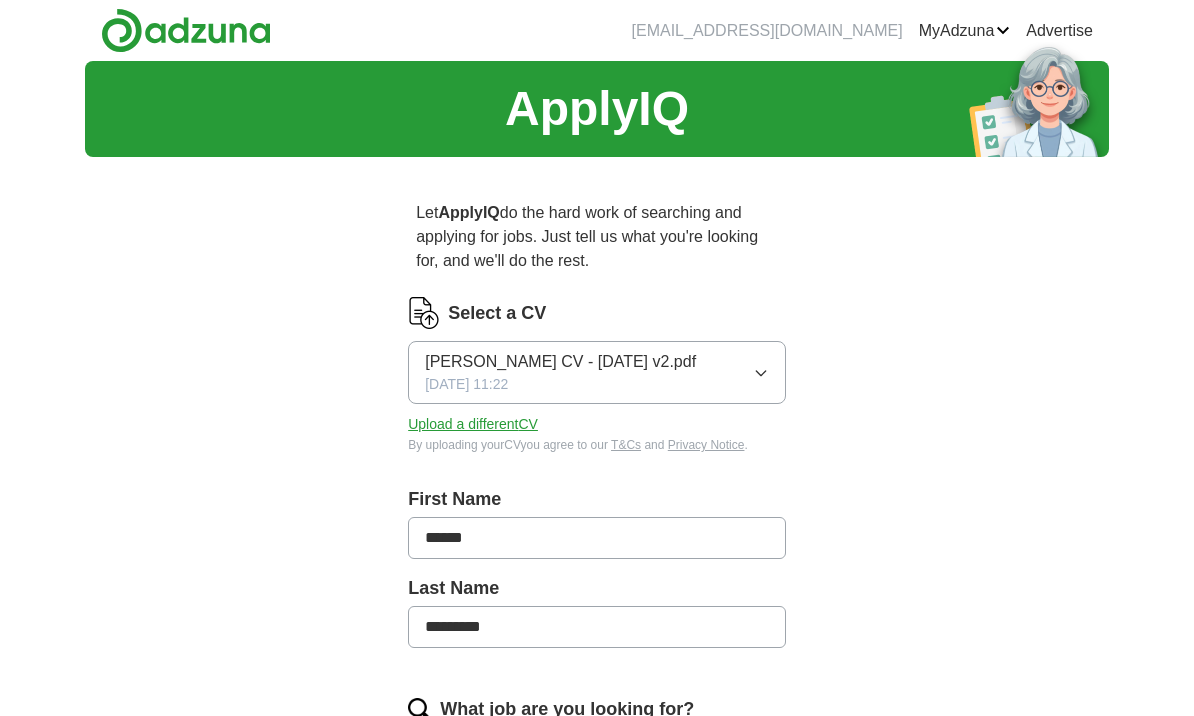 scroll, scrollTop: 0, scrollLeft: 0, axis: both 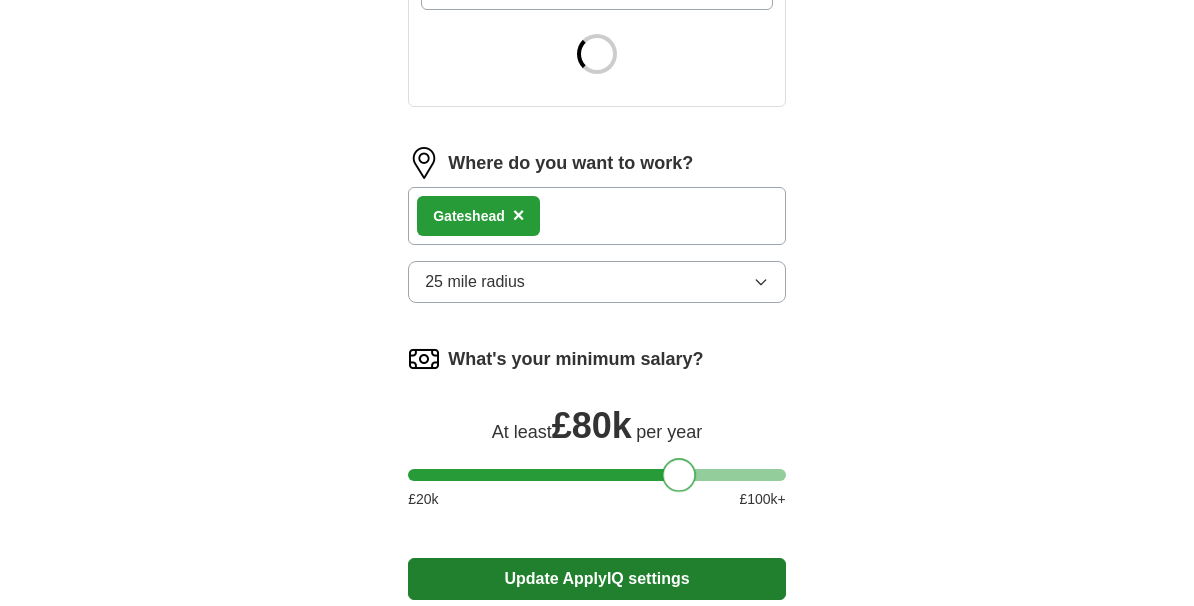 click on "Update ApplyIQ settings" at bounding box center [597, 579] 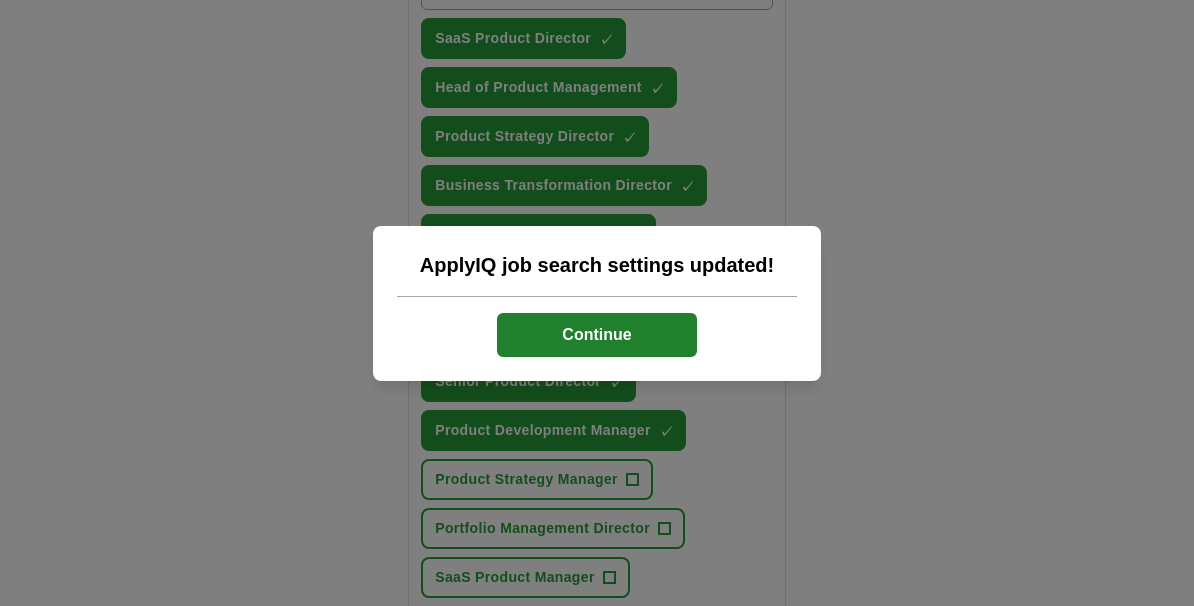 click on "Continue" at bounding box center (597, 335) 